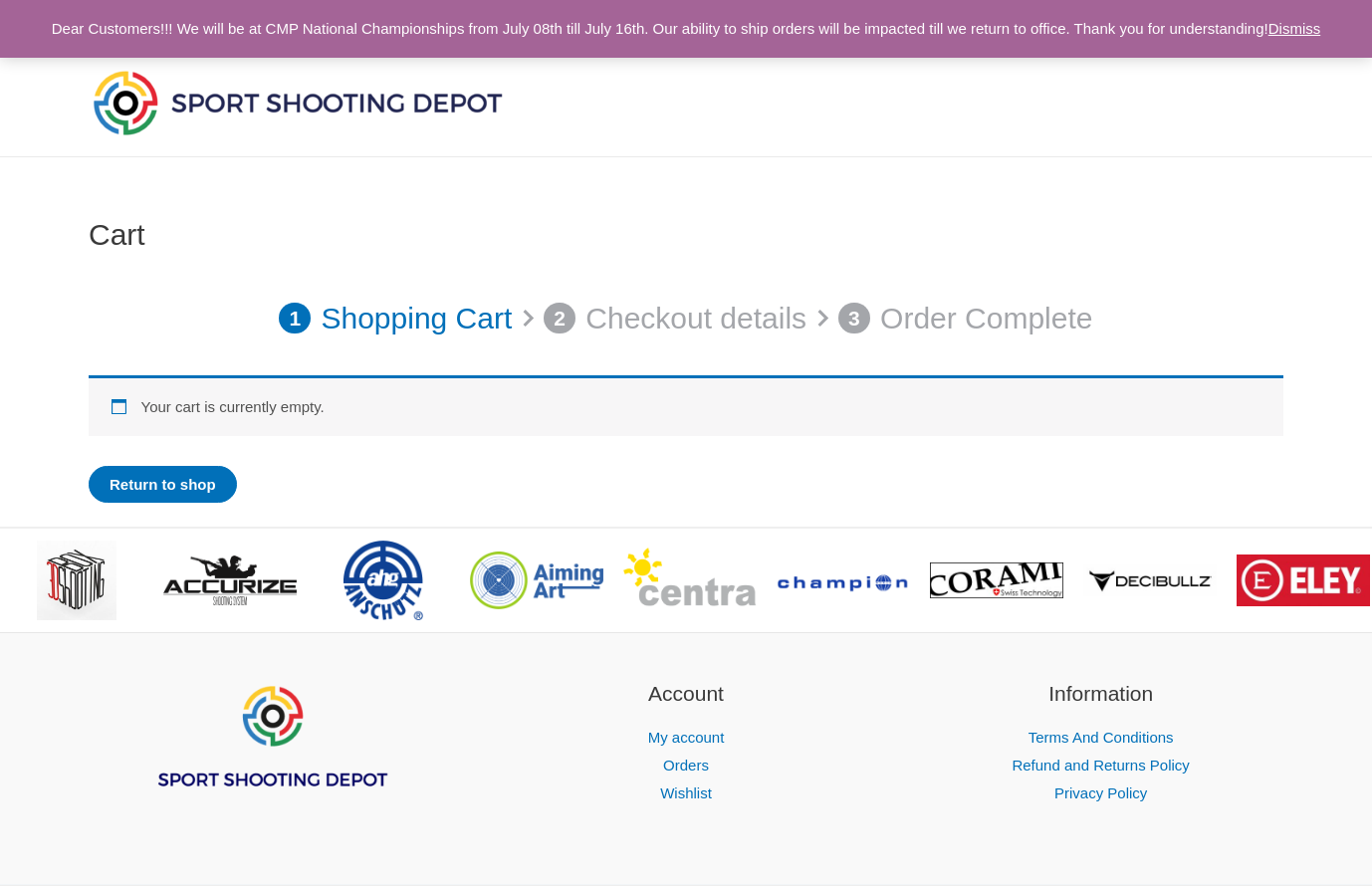 scroll, scrollTop: 0, scrollLeft: 0, axis: both 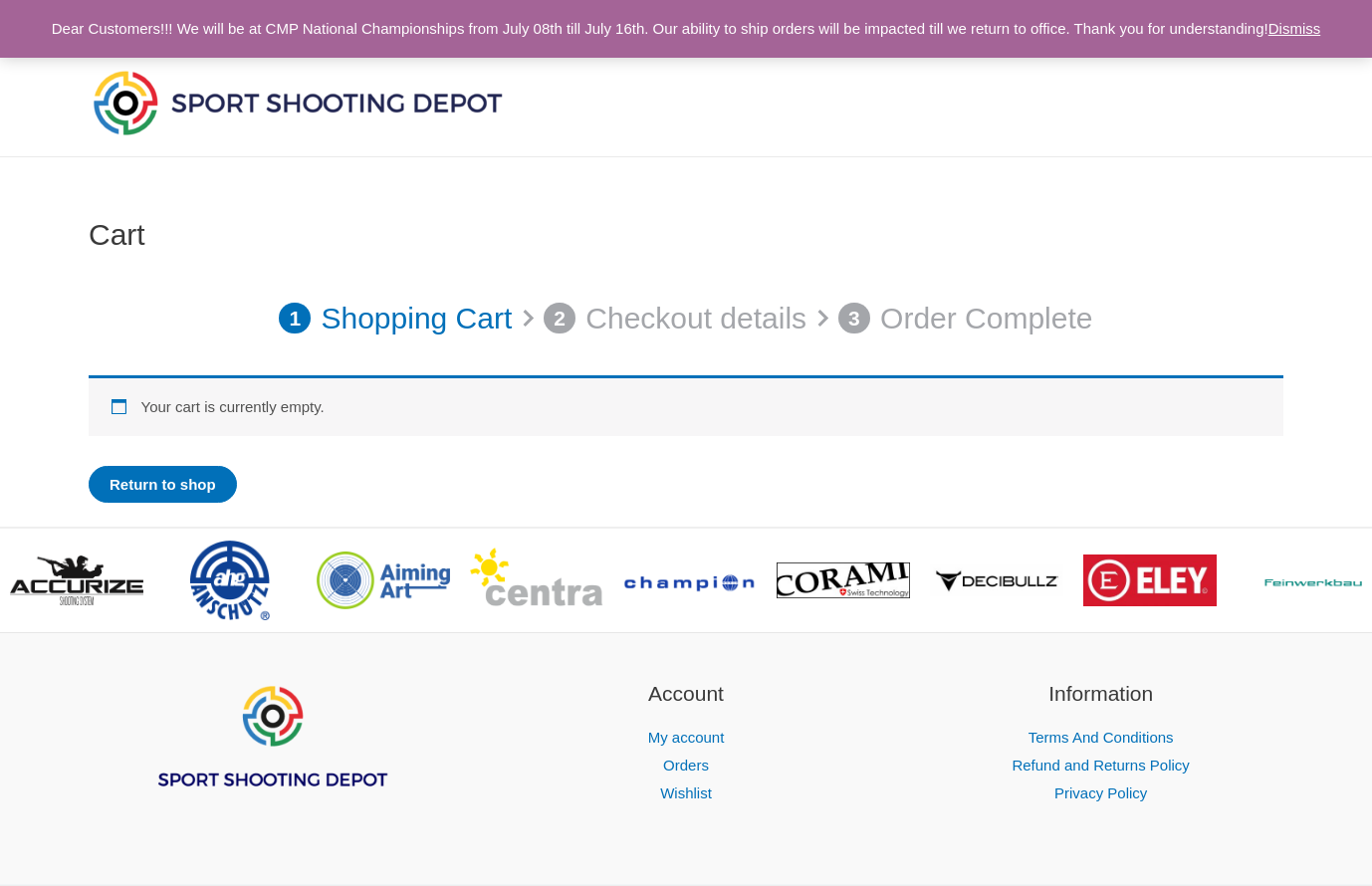 click at bounding box center (298, 103) 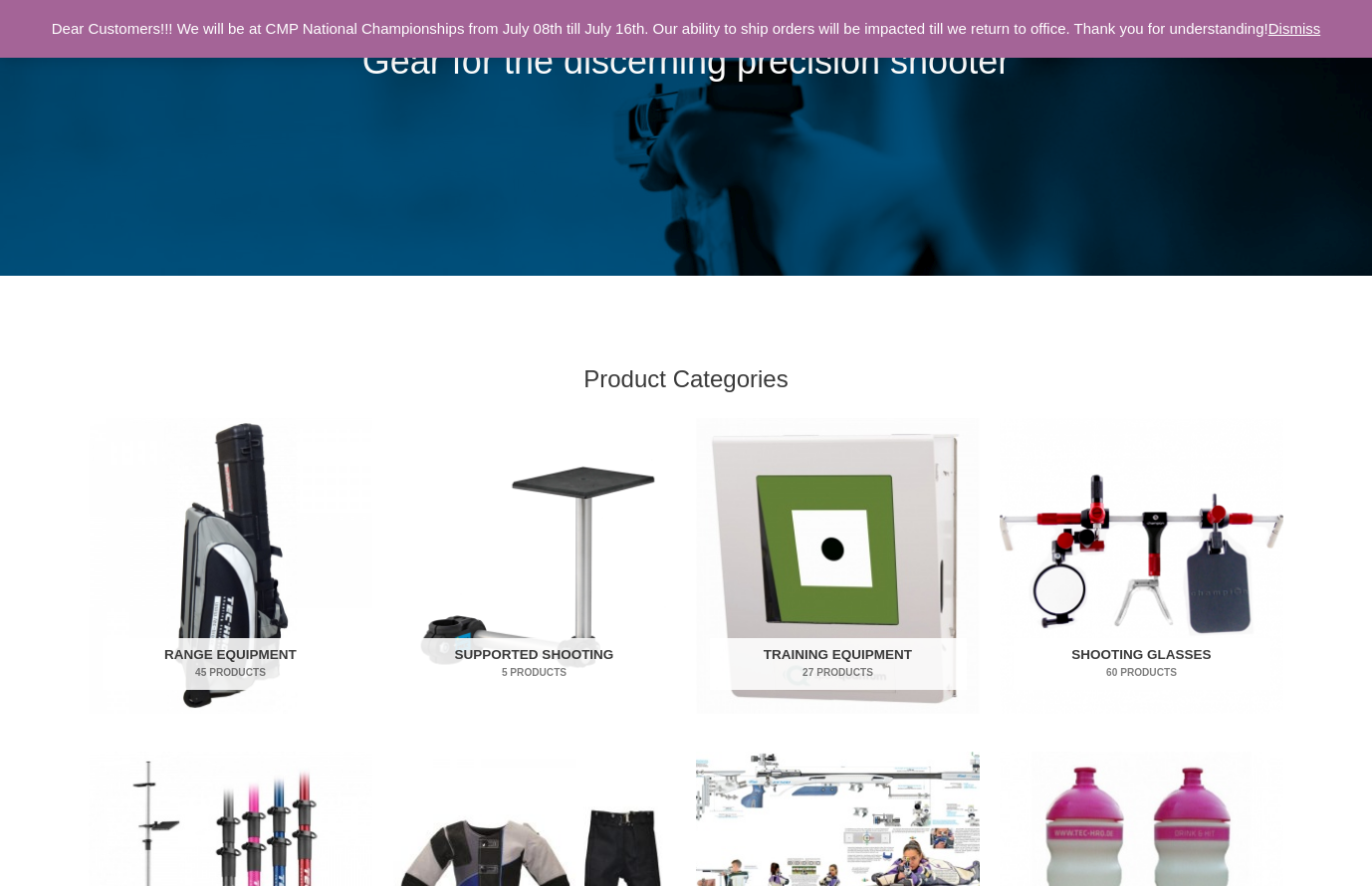 scroll, scrollTop: 0, scrollLeft: 0, axis: both 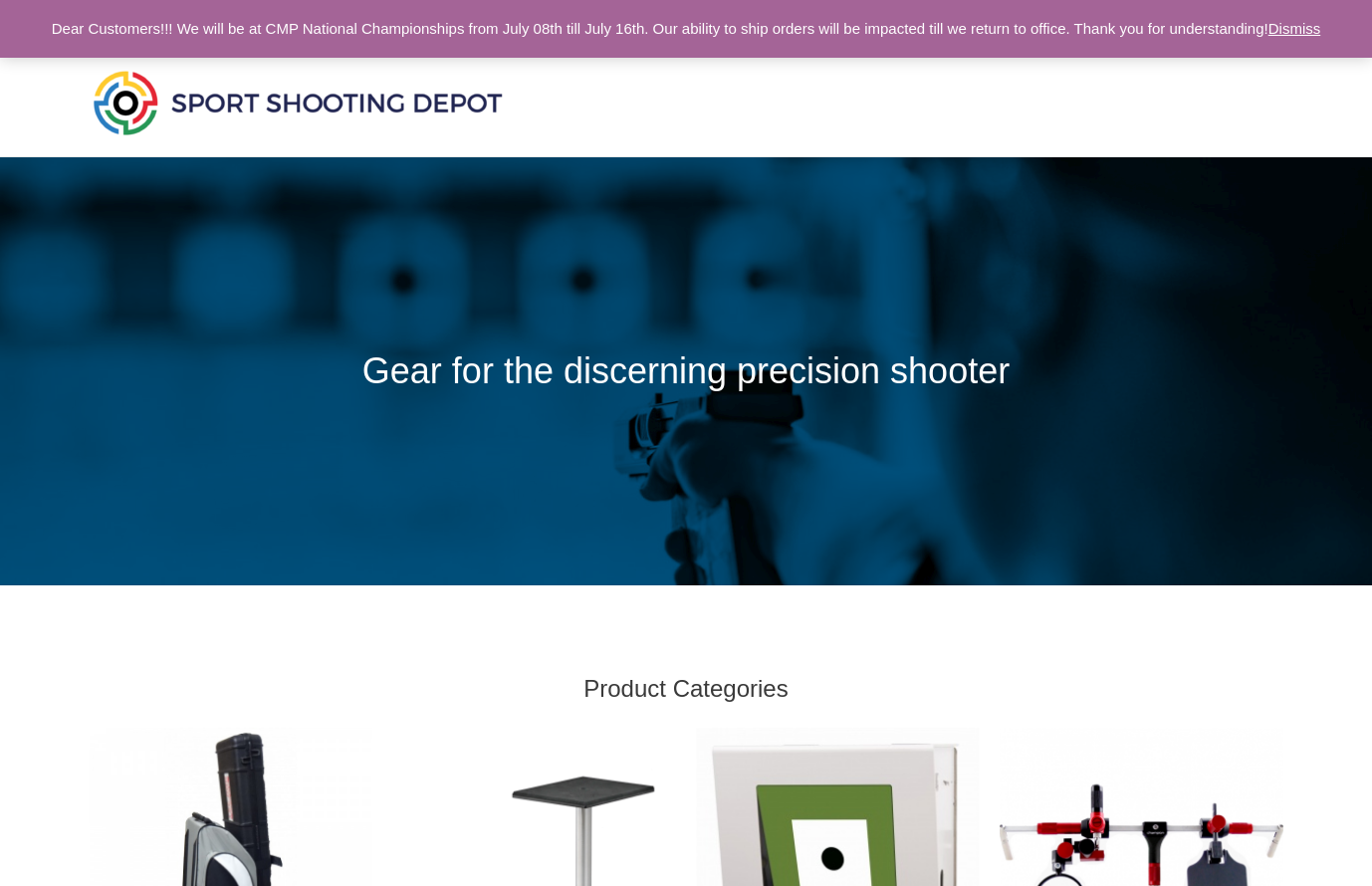 click on "Dismiss" at bounding box center [1294, 28] 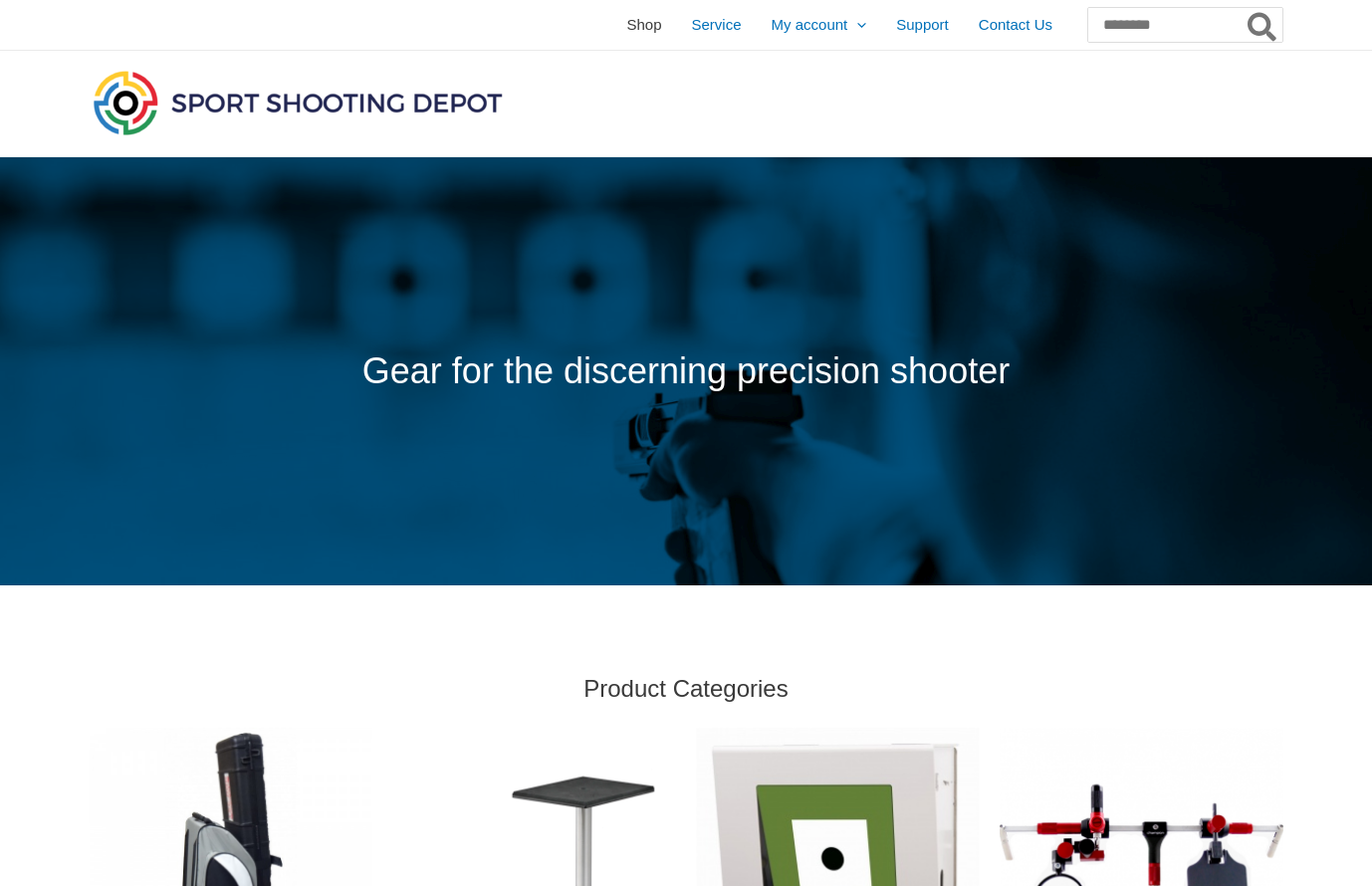 click on "Shop" at bounding box center [643, 25] 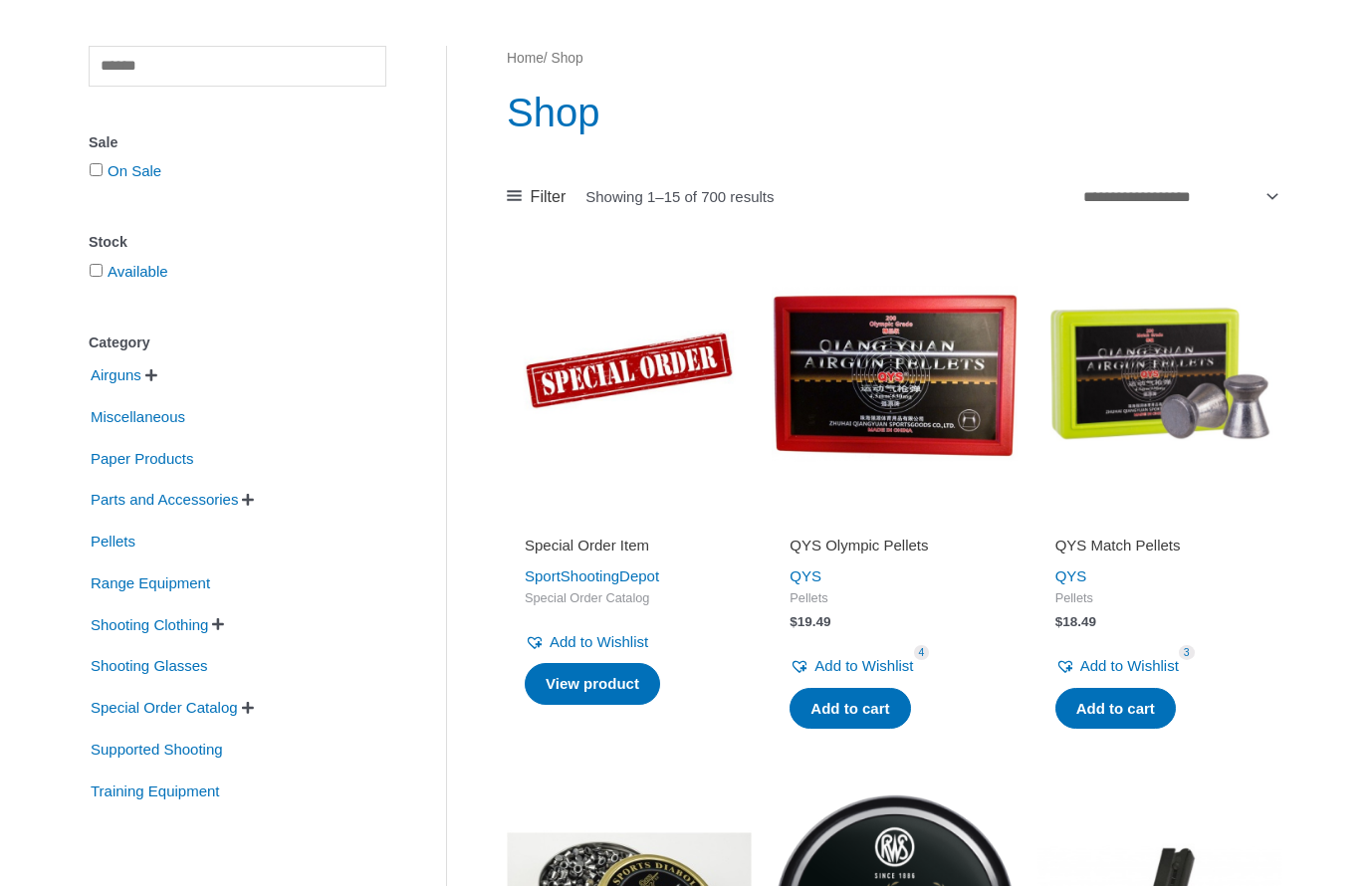 scroll, scrollTop: 172, scrollLeft: 0, axis: vertical 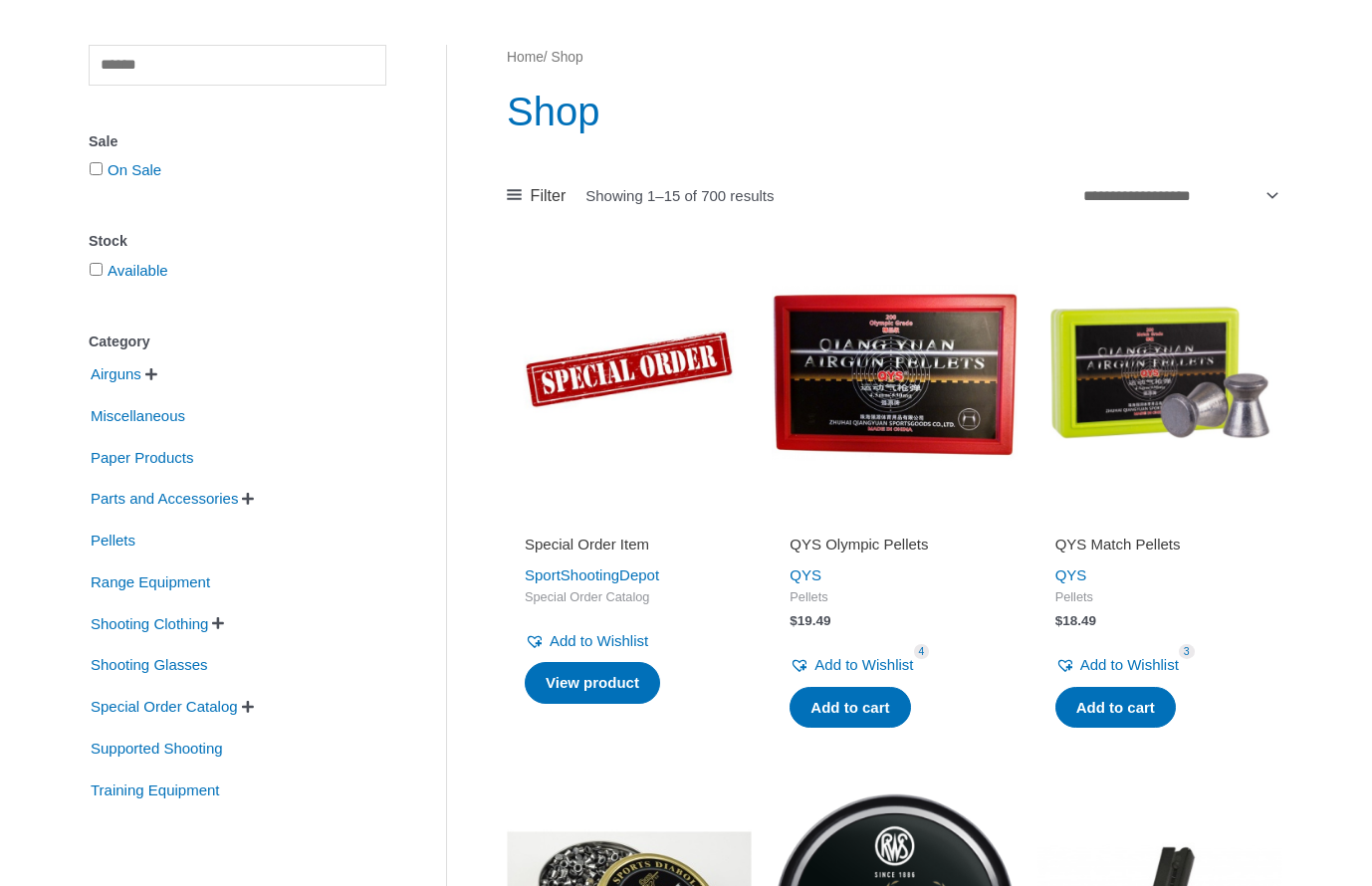 click on "" at bounding box center [248, 499] 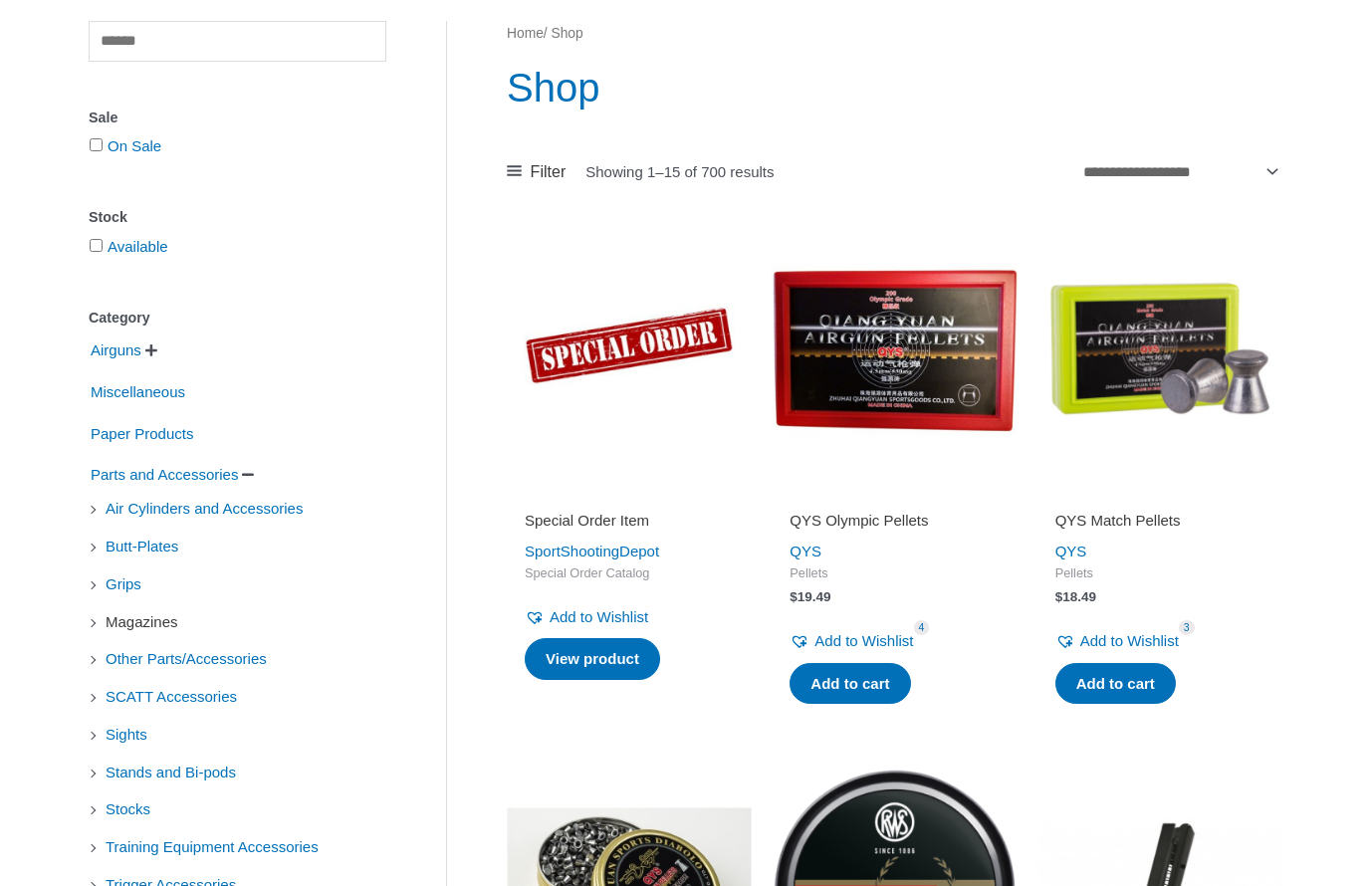scroll, scrollTop: 202, scrollLeft: 0, axis: vertical 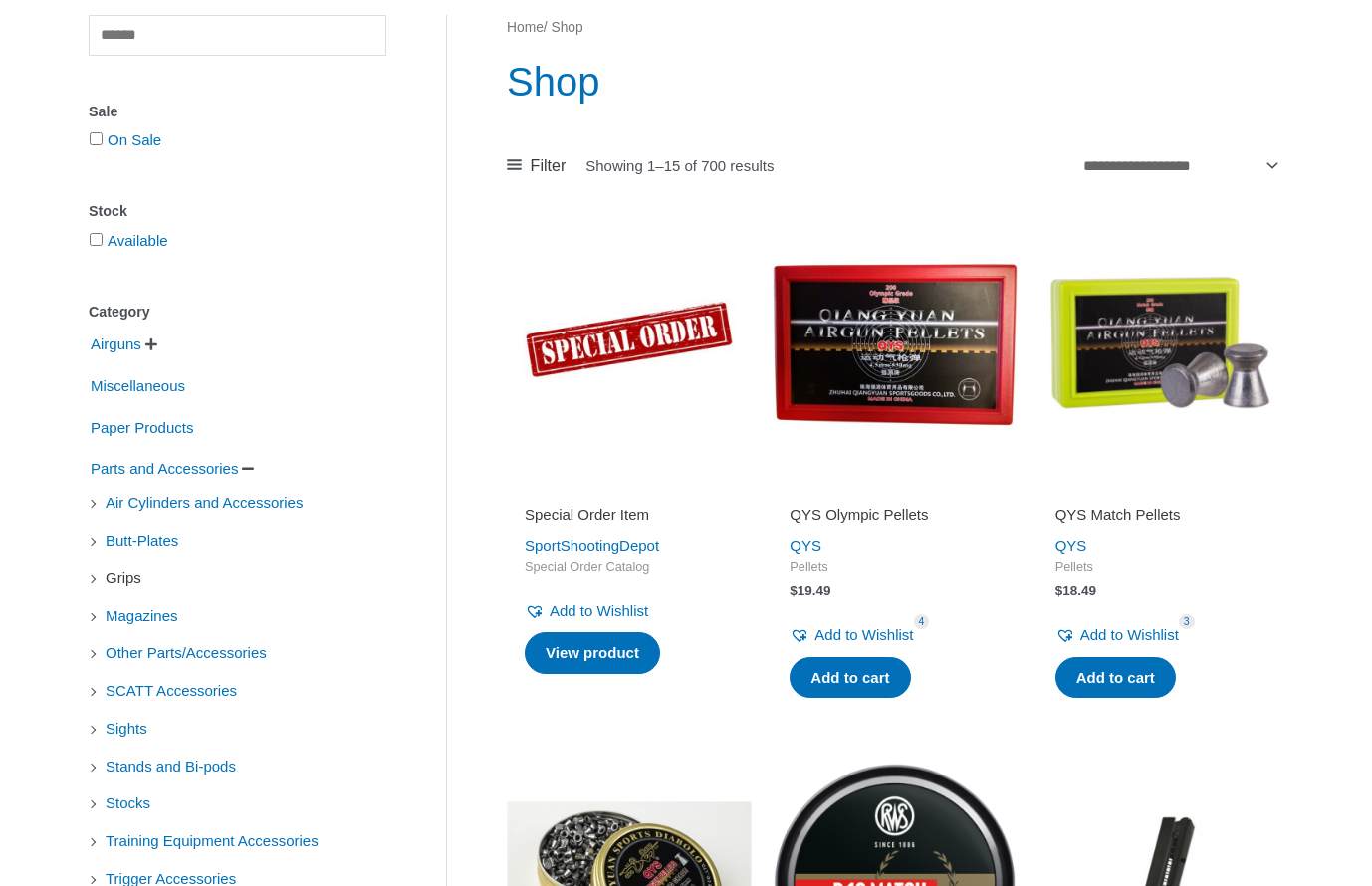 click on "Grips" at bounding box center (123, 578) 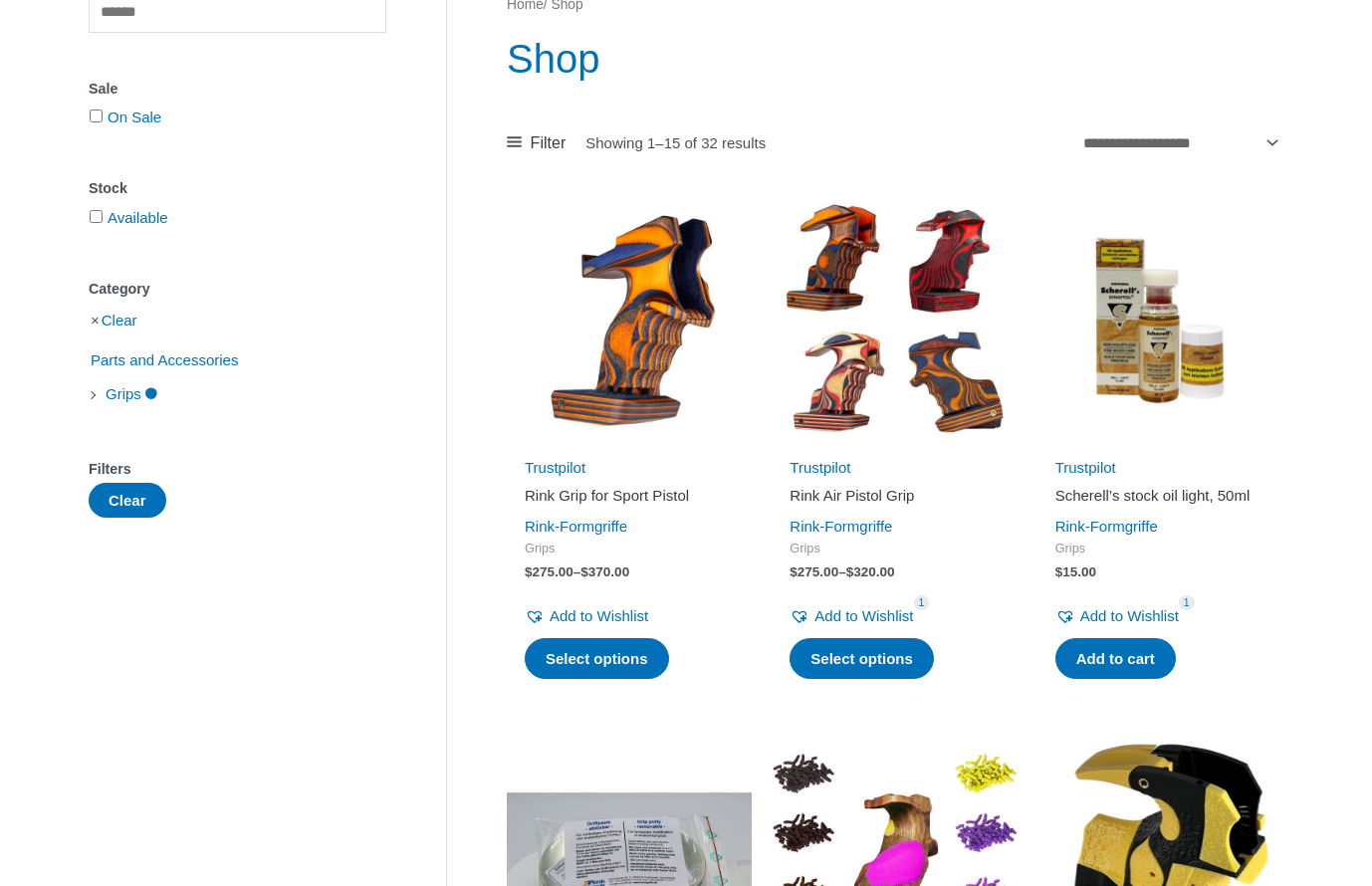 scroll, scrollTop: 226, scrollLeft: 0, axis: vertical 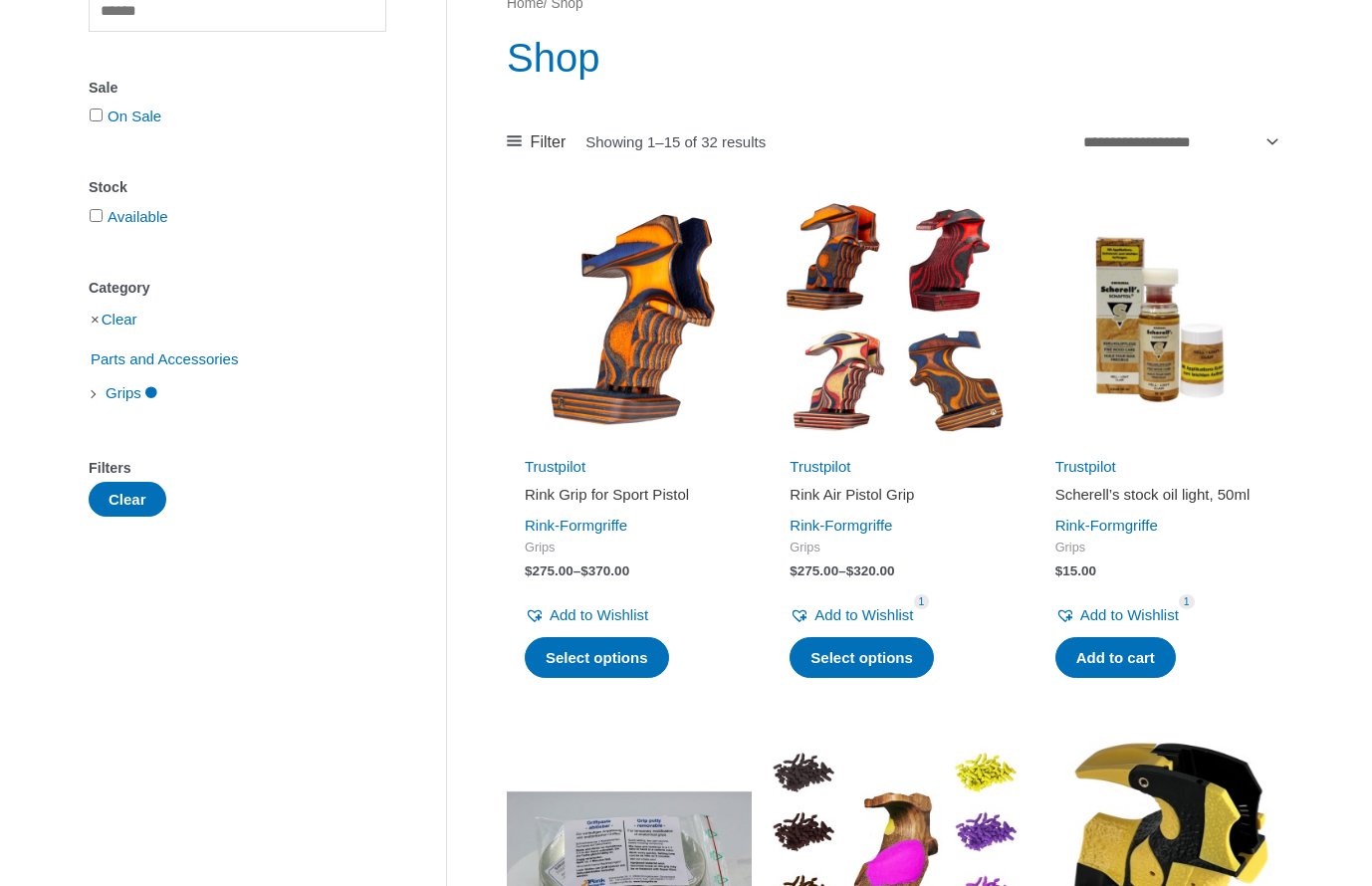 click at bounding box center (894, 319) 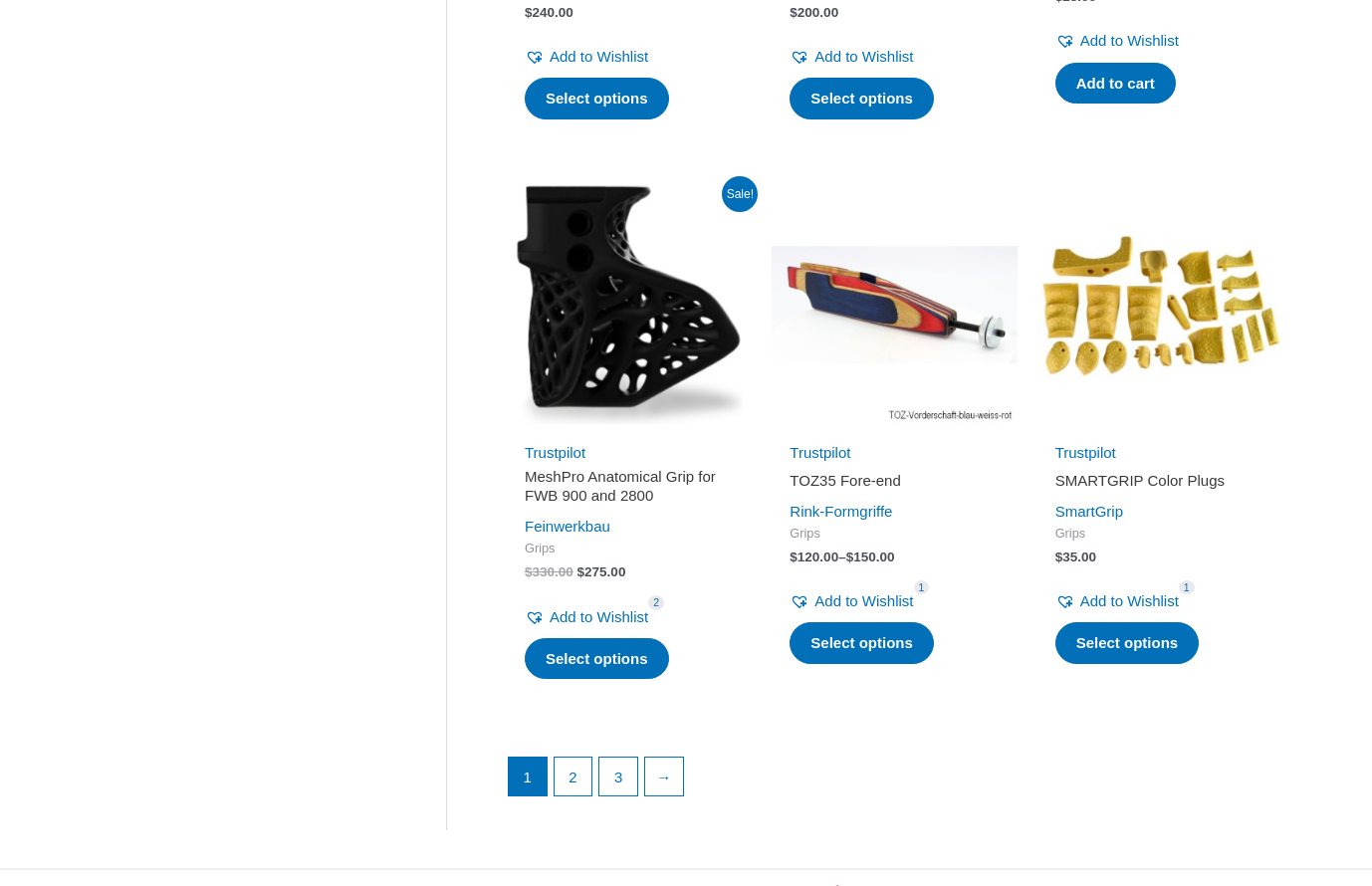 scroll, scrollTop: 2472, scrollLeft: 0, axis: vertical 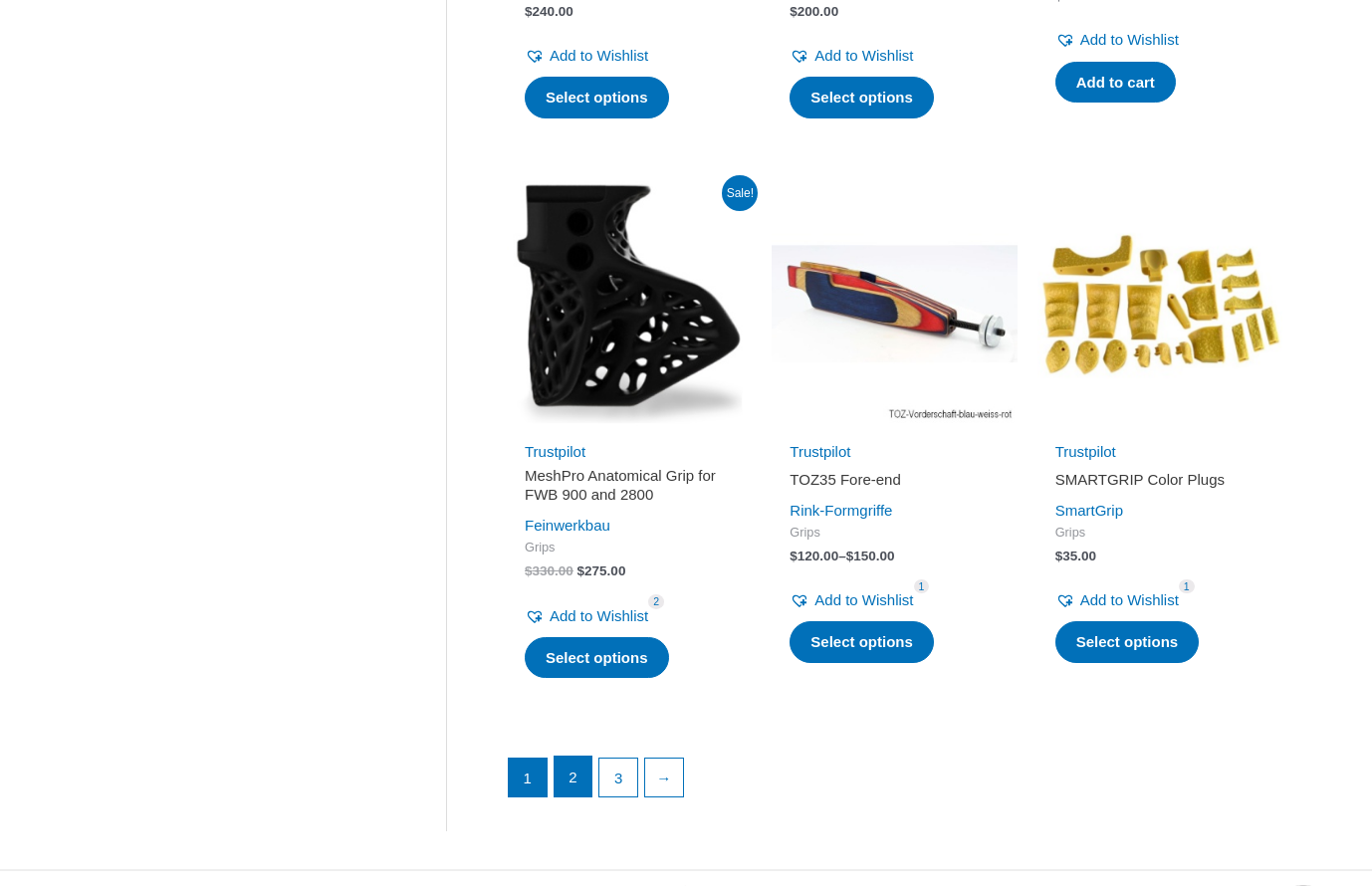 click on "2" at bounding box center [573, 776] 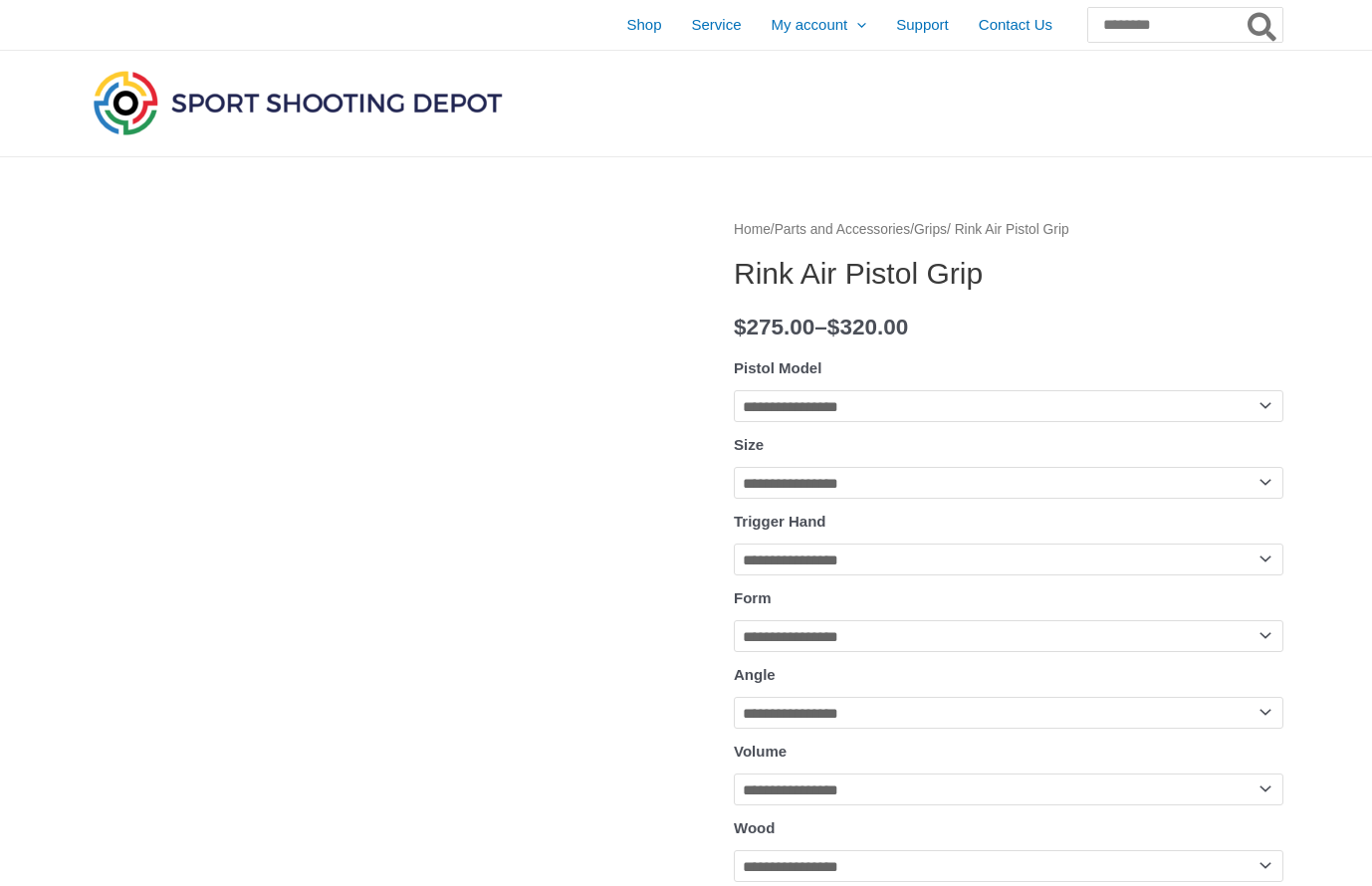 scroll, scrollTop: 0, scrollLeft: 0, axis: both 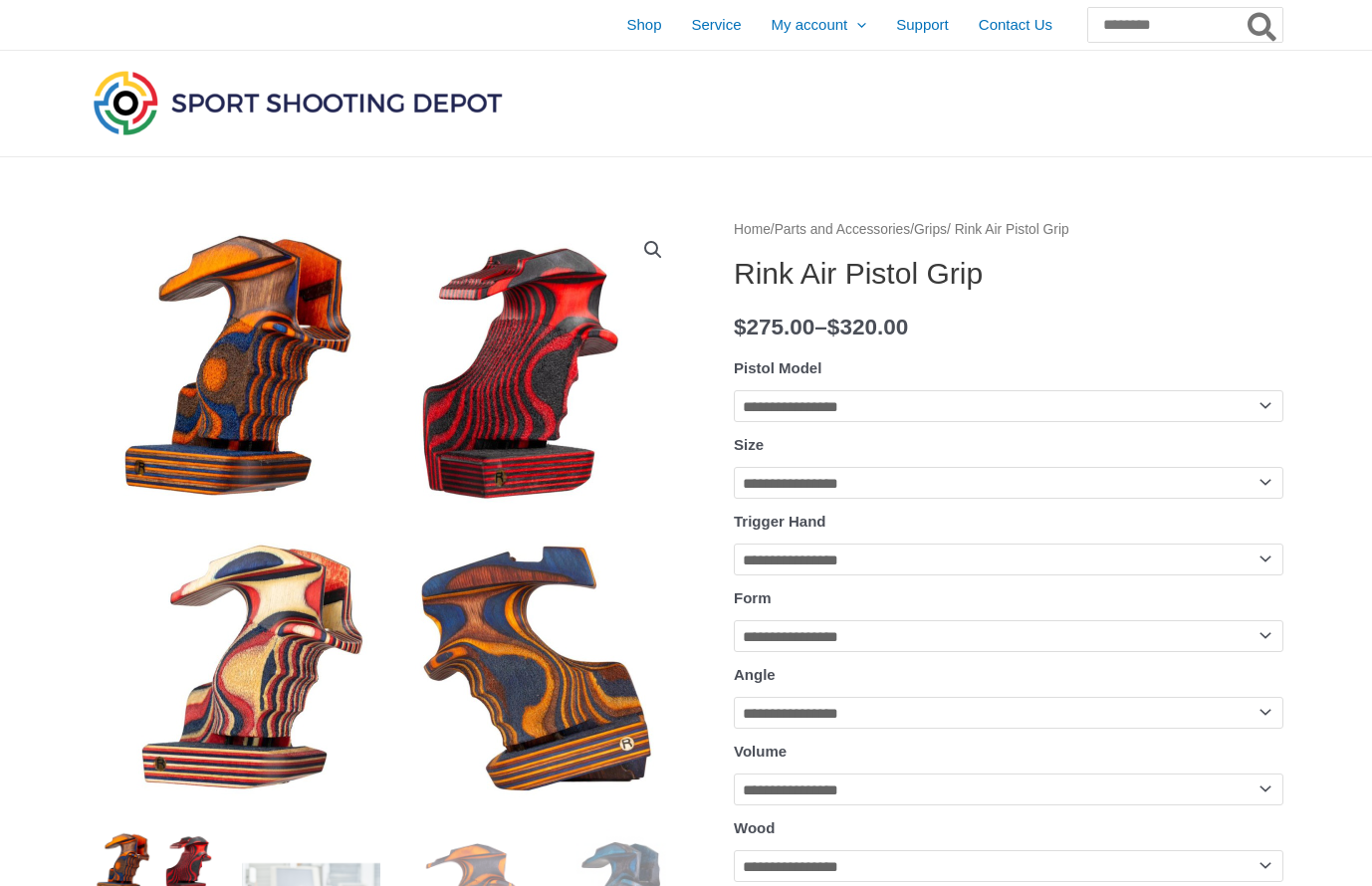 click on "**********" 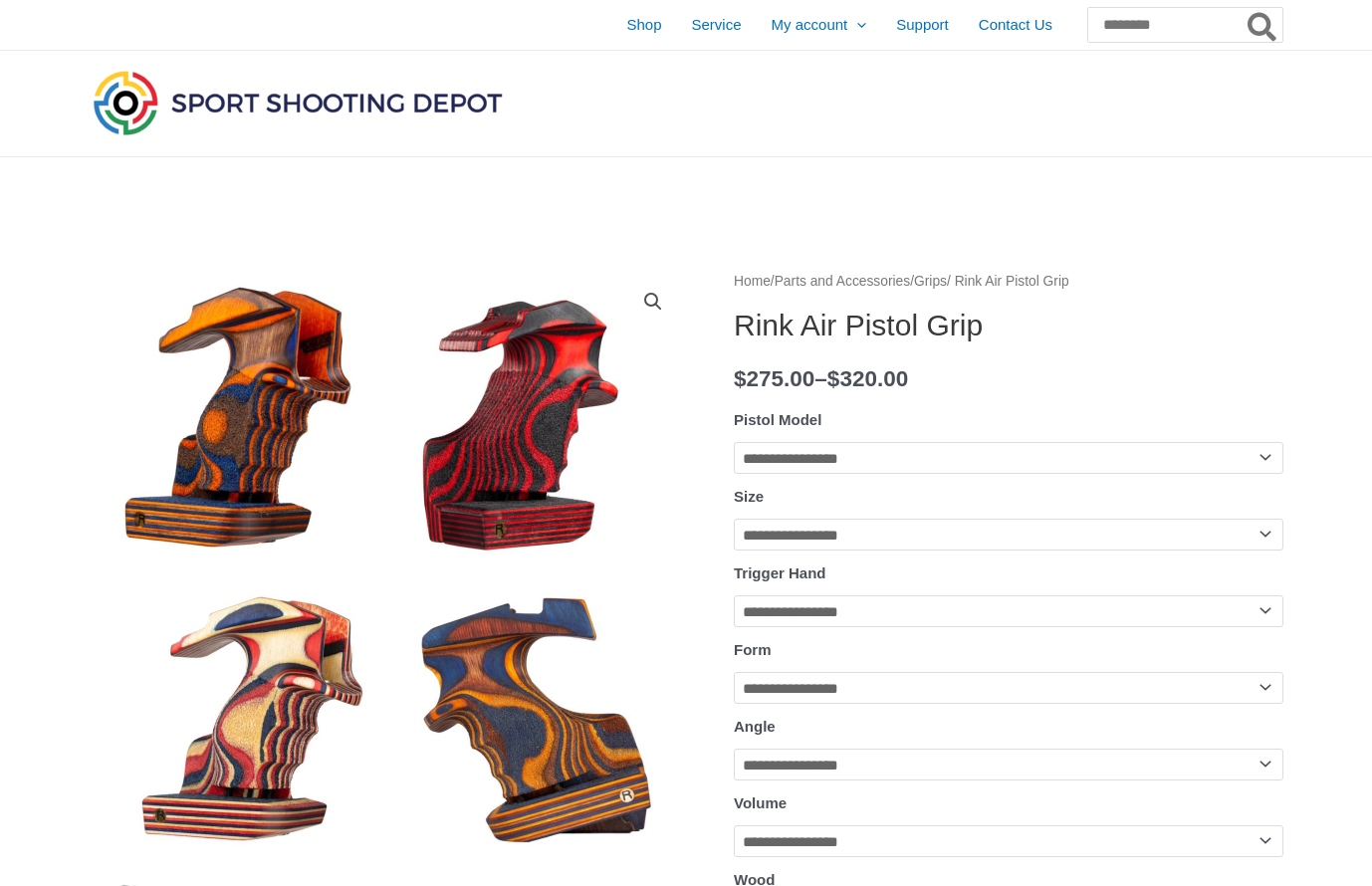 select on "**********" 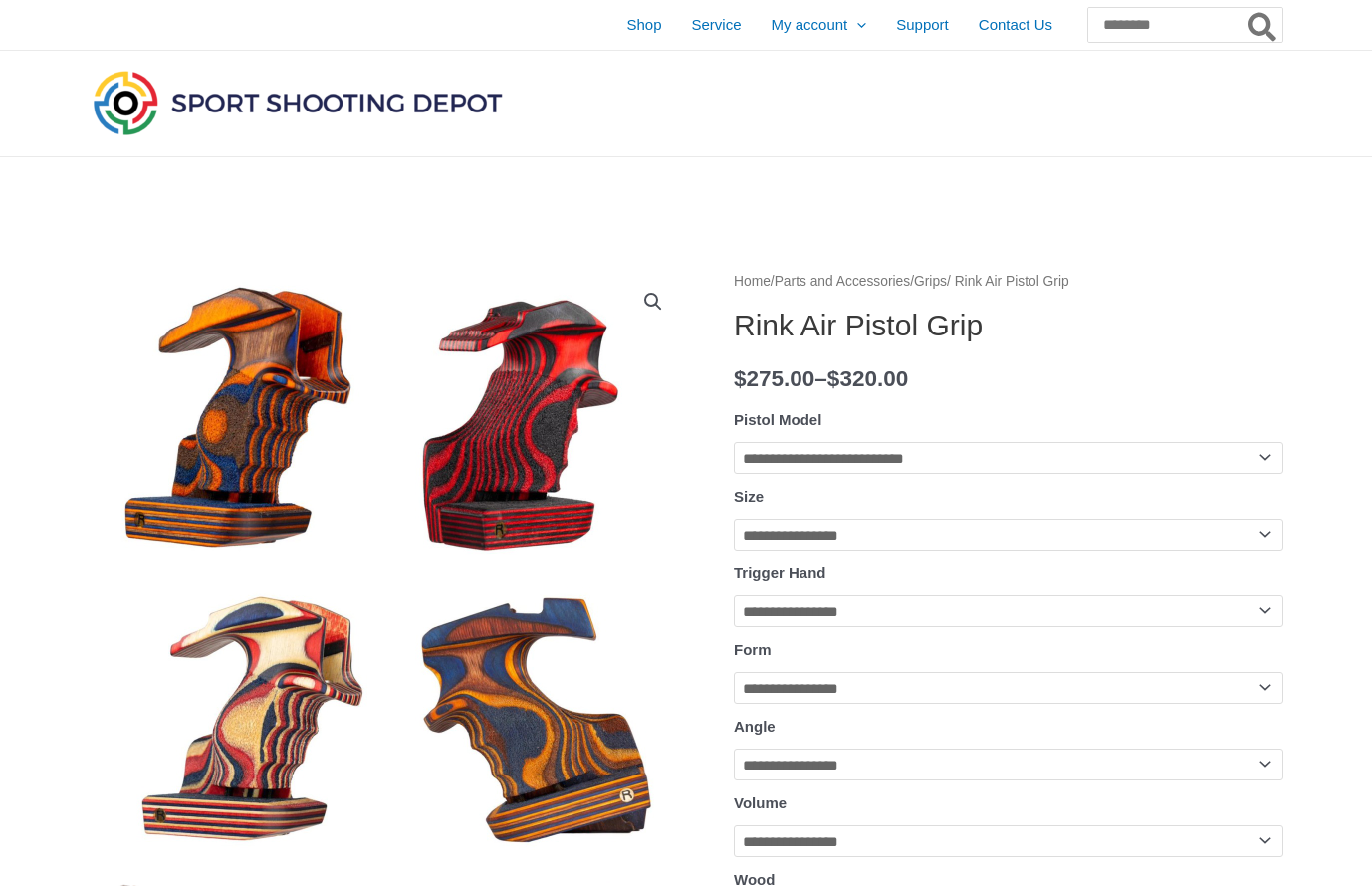 click on "**********" 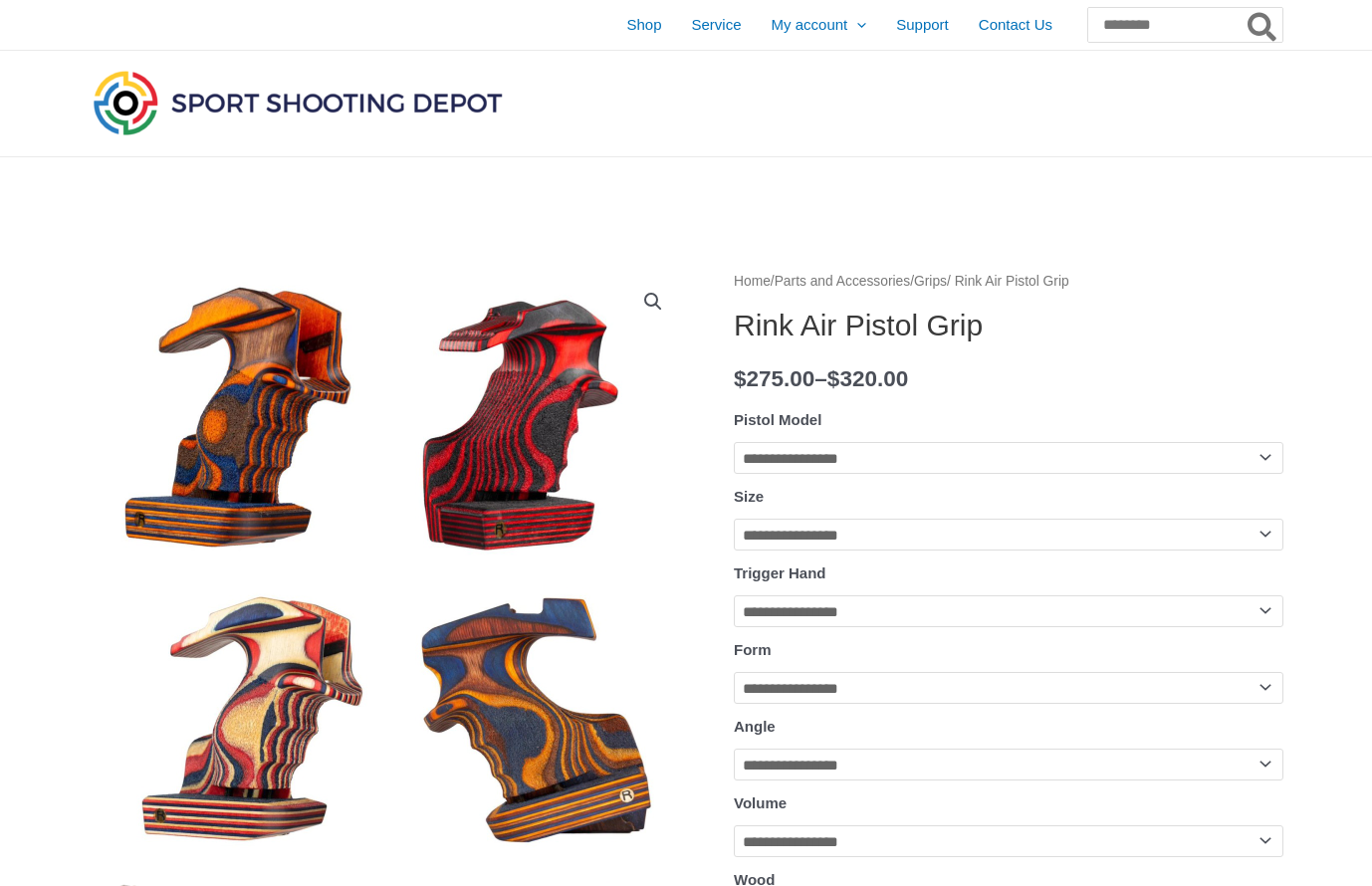 click on "**********" 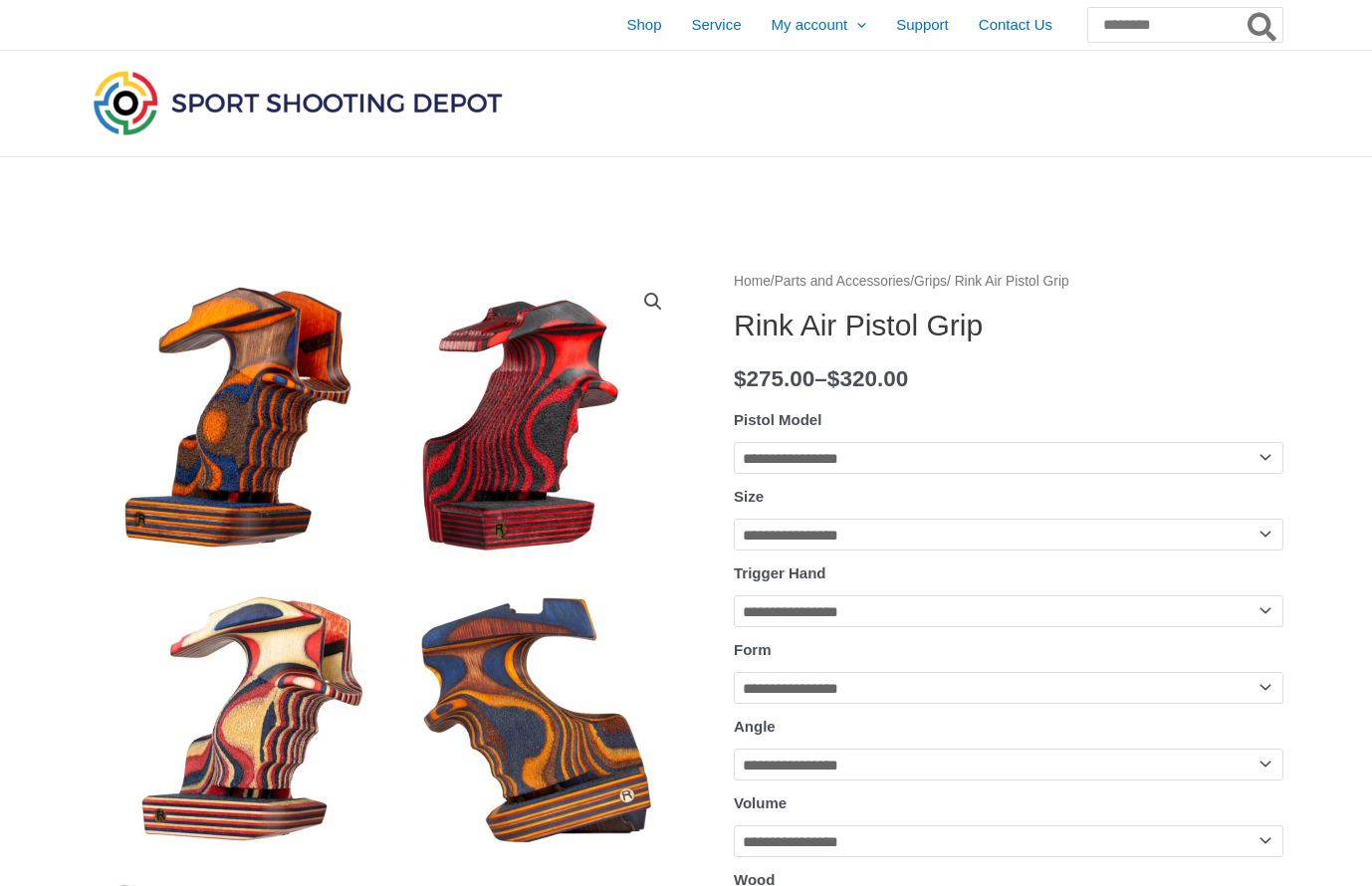 select on "*" 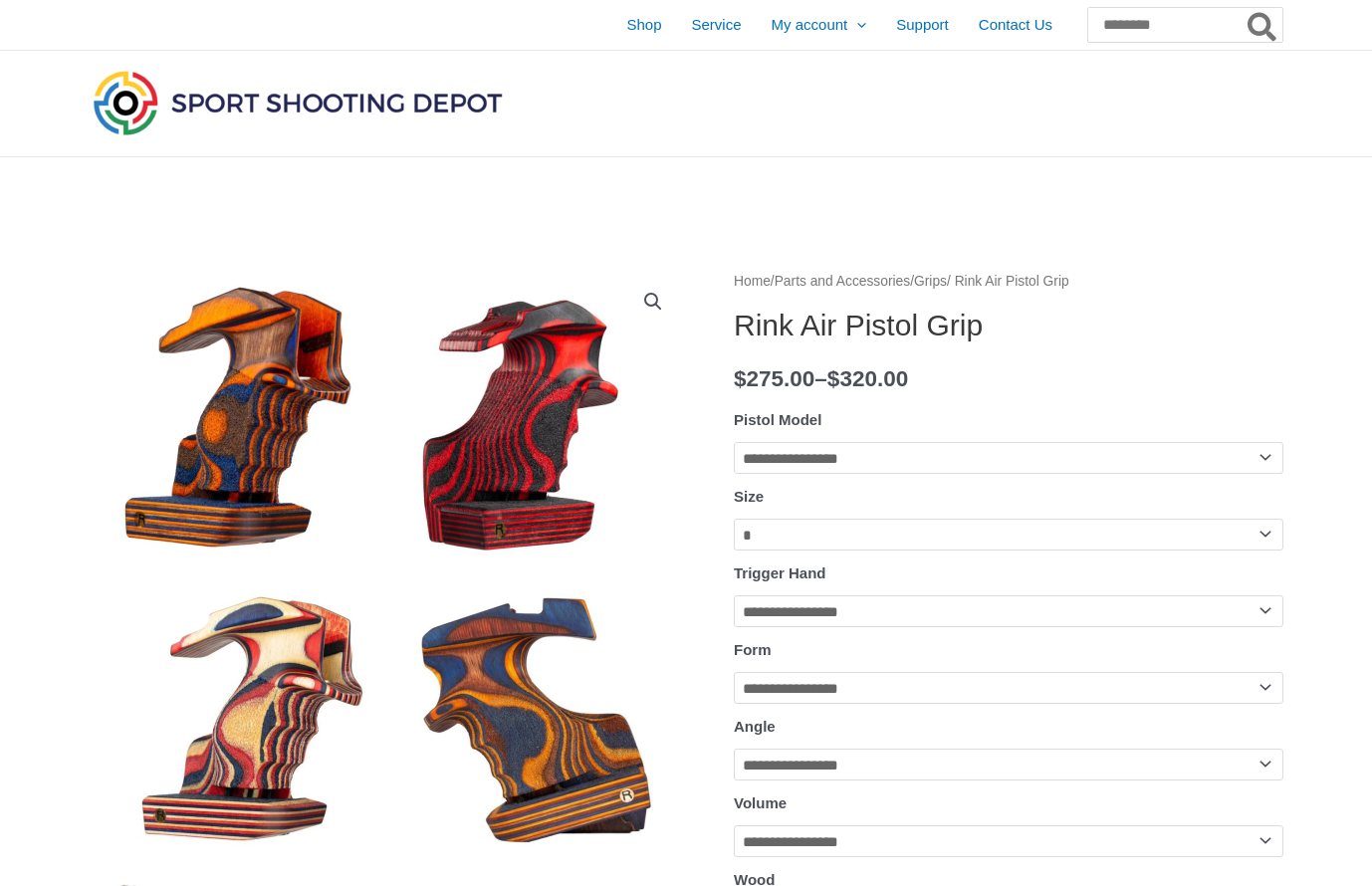 click on "**********" 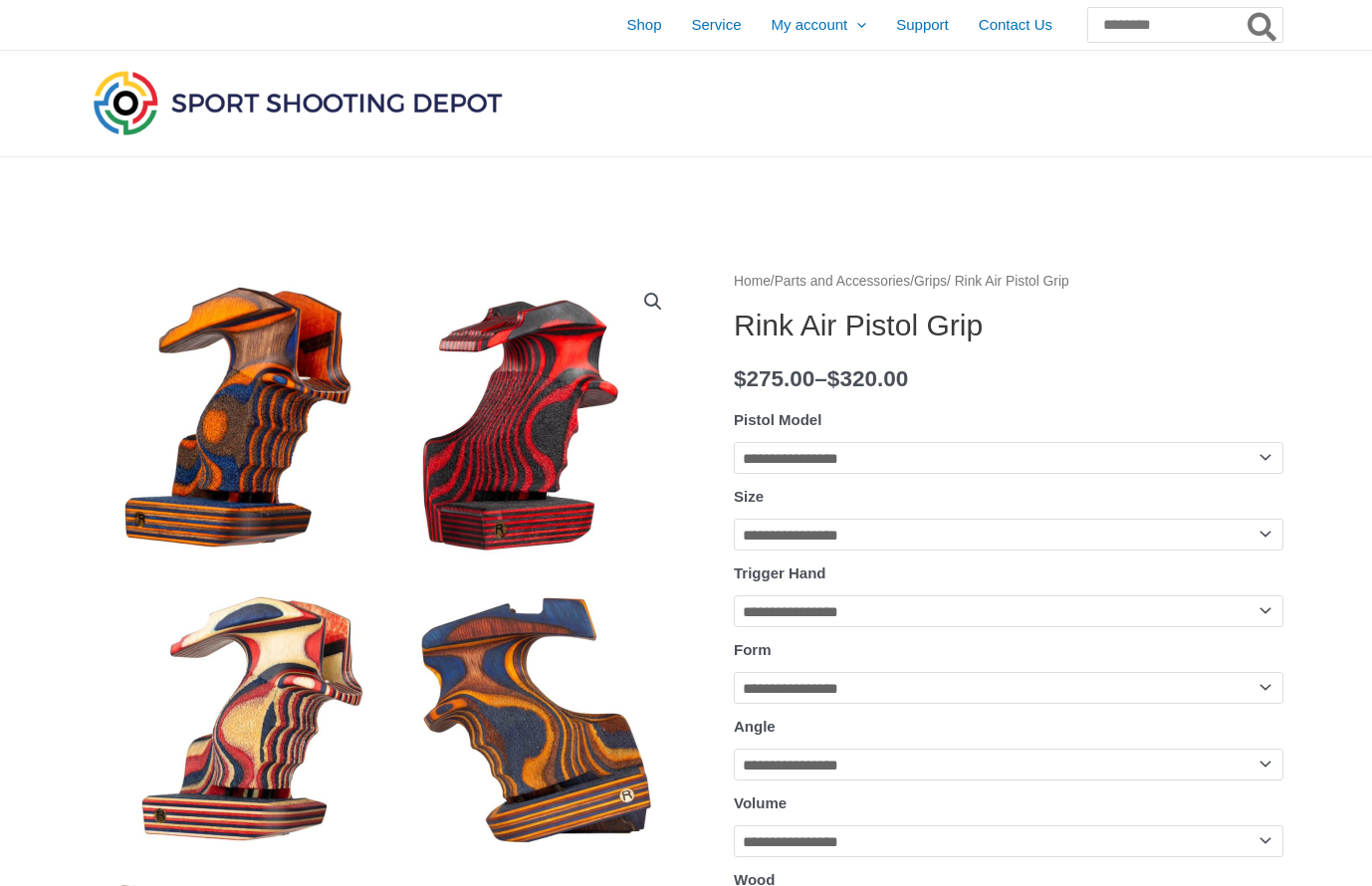 click on "**********" 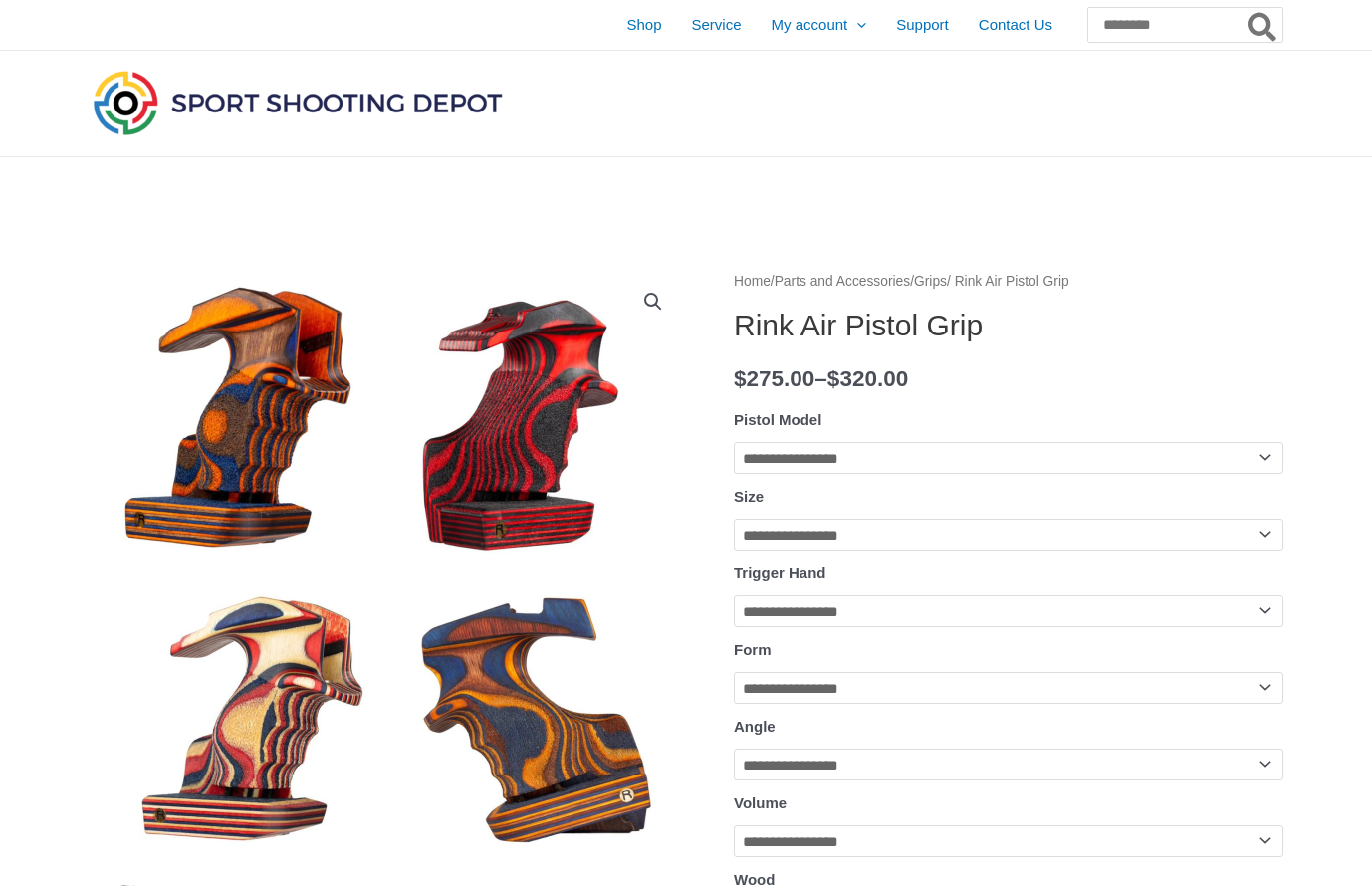 select on "*****" 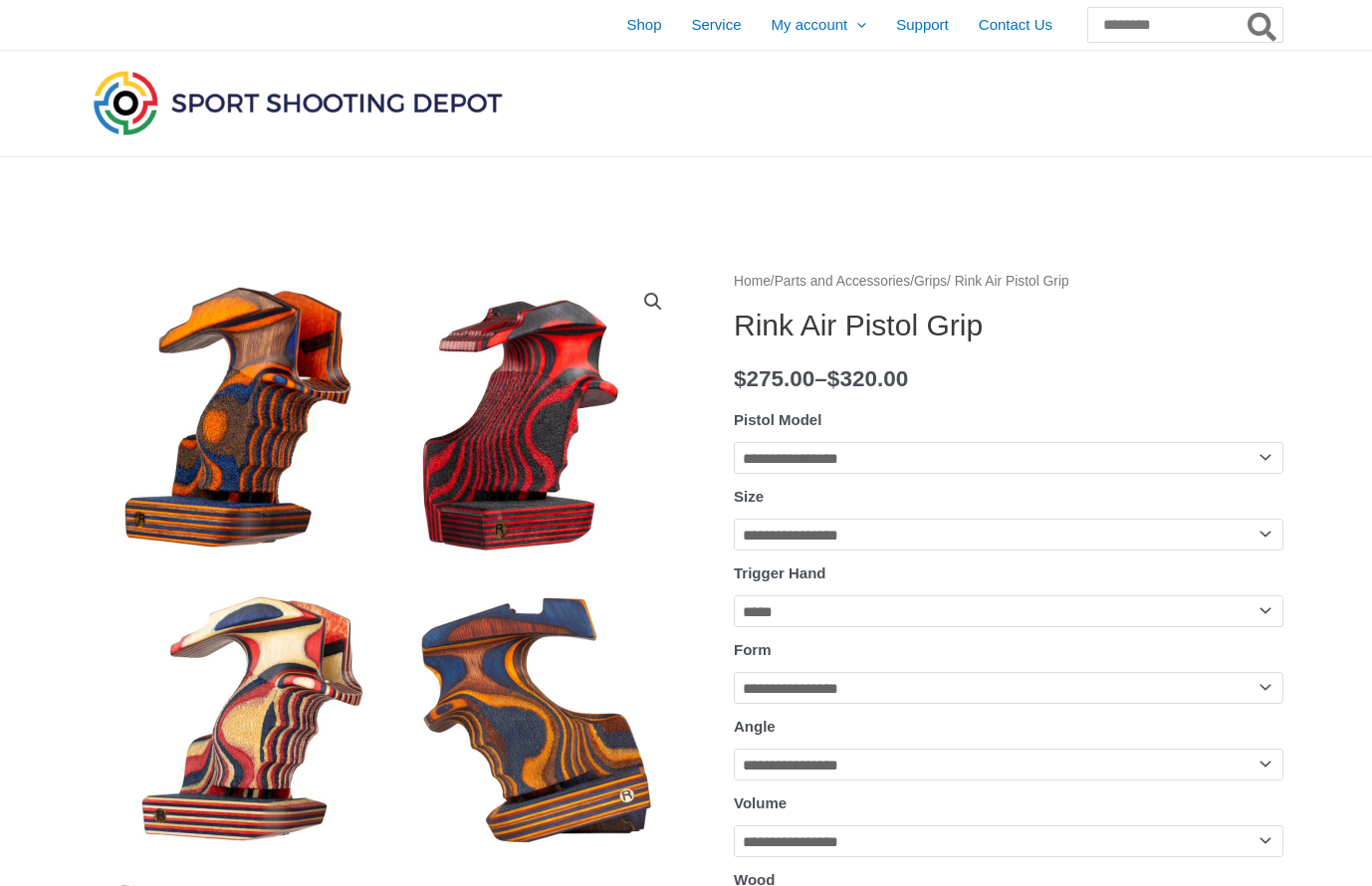 click on "**********" 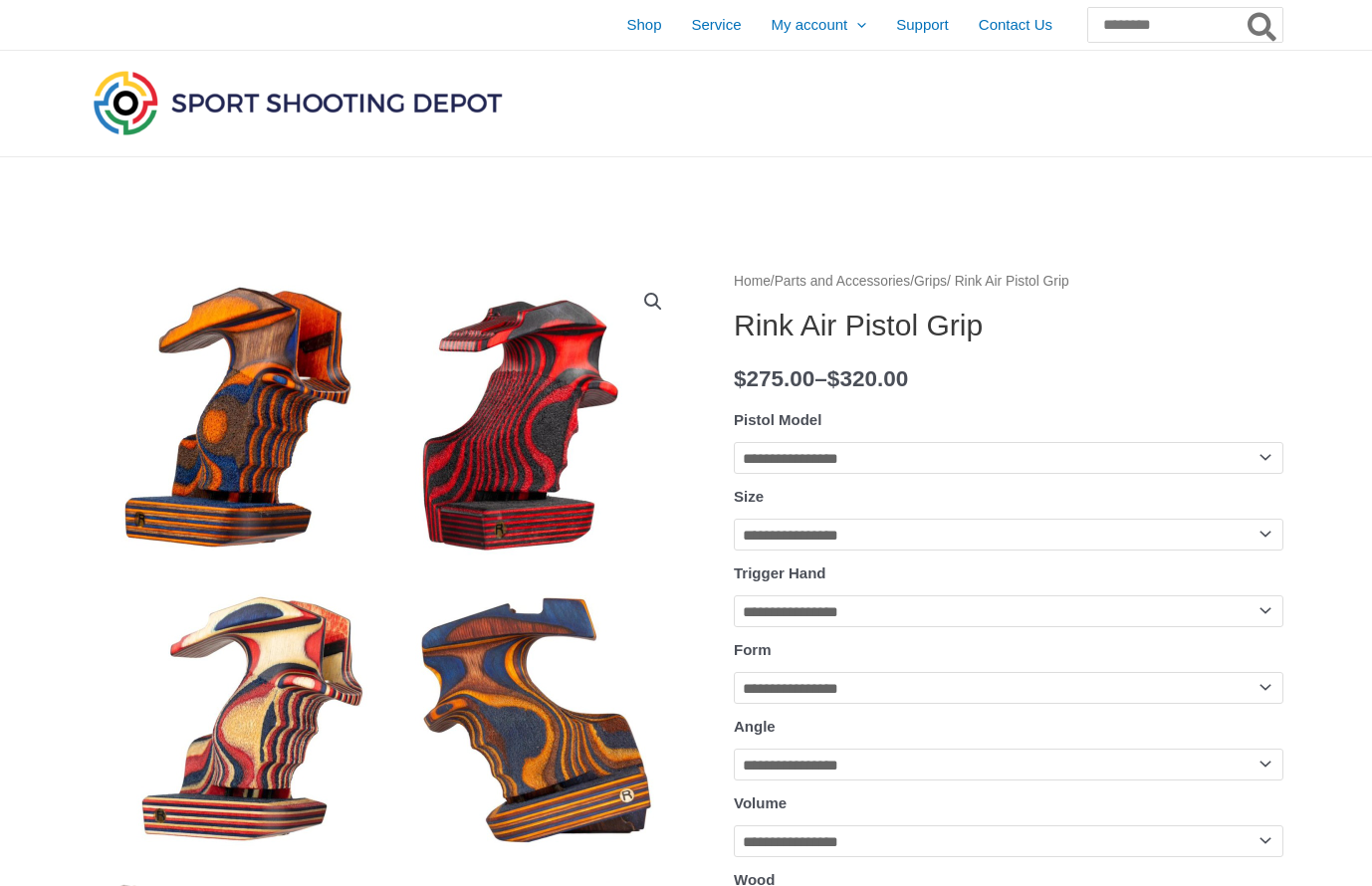 click on "**********" 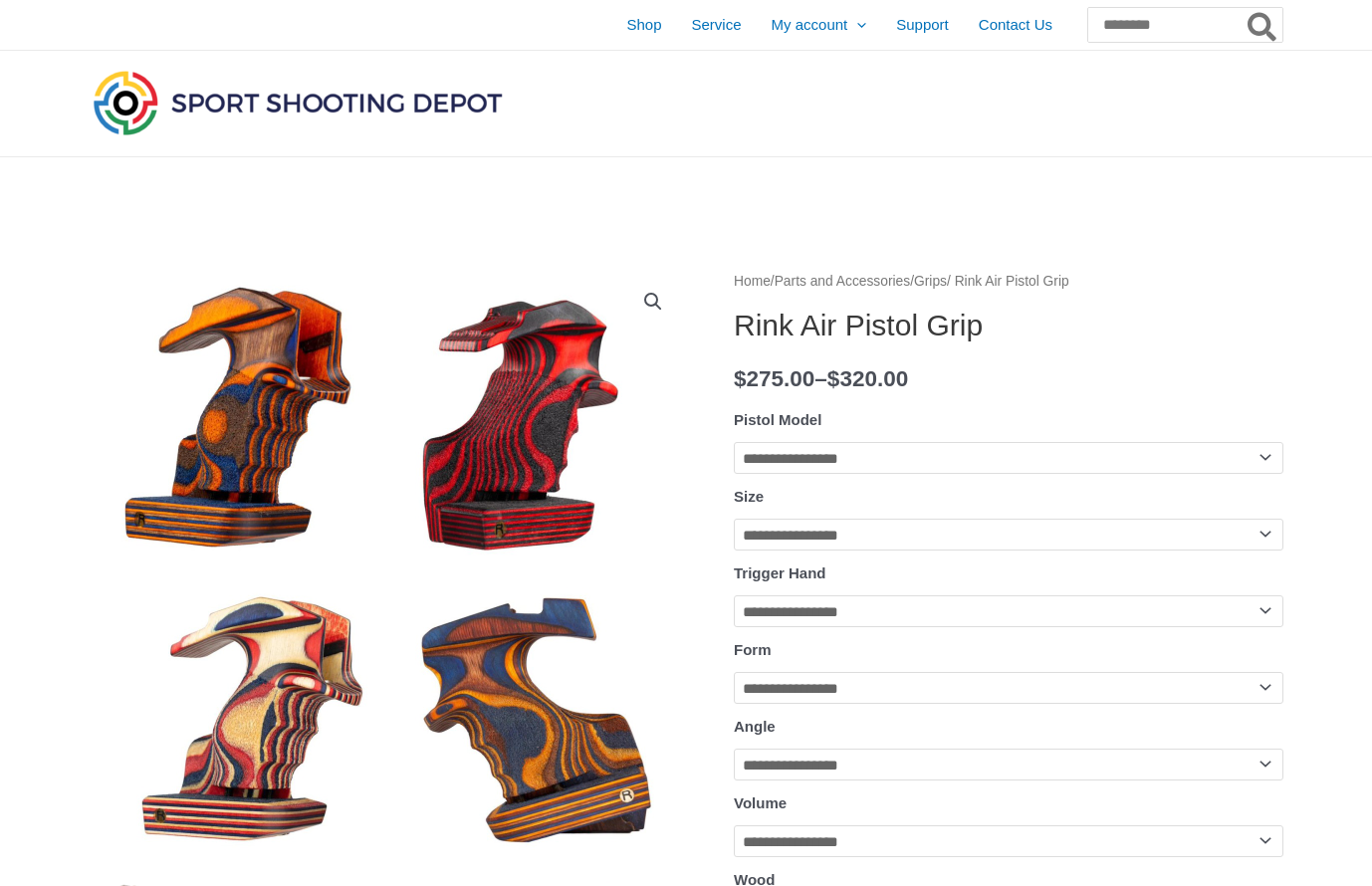 select on "****" 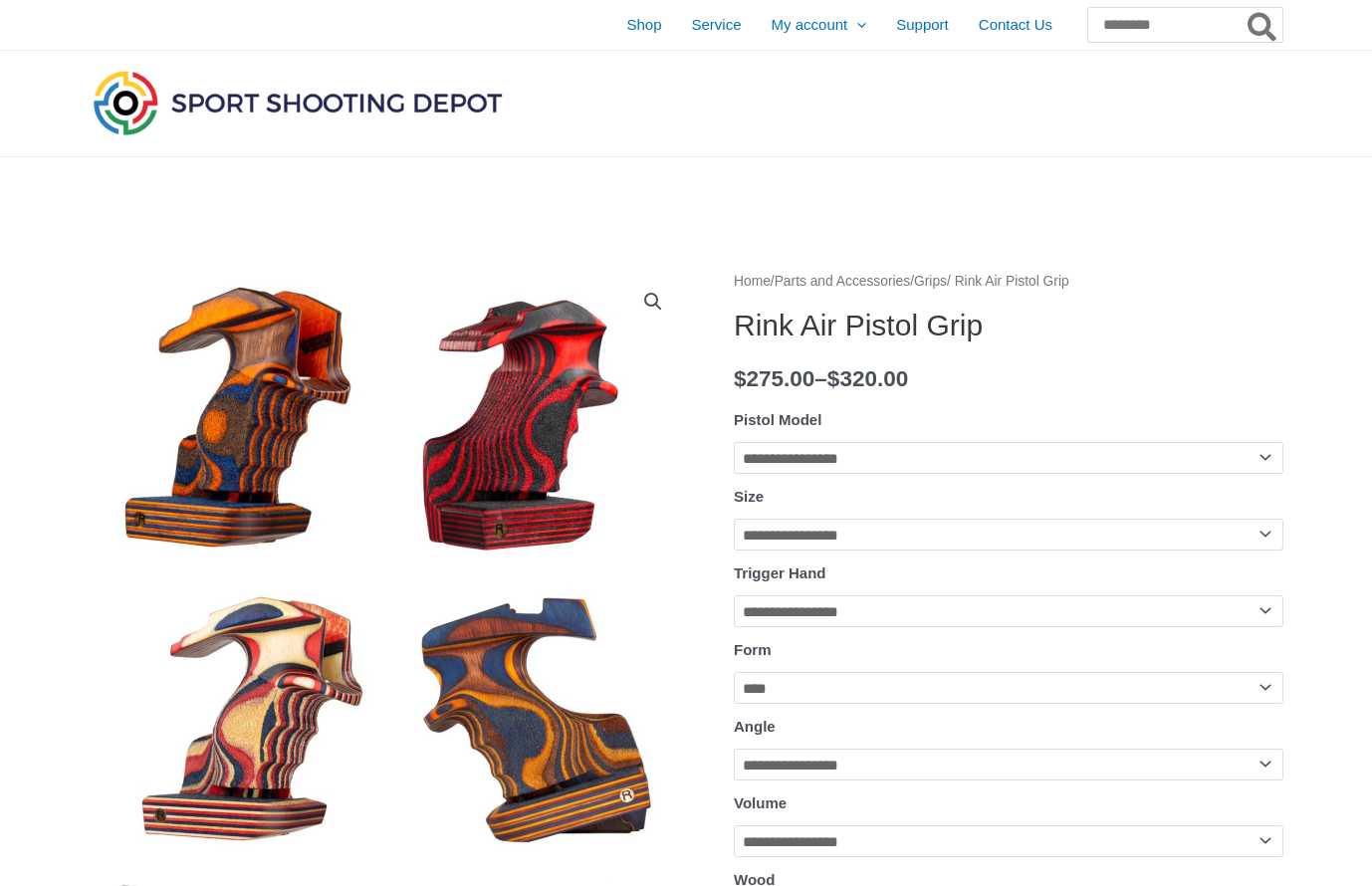 click on "**********" 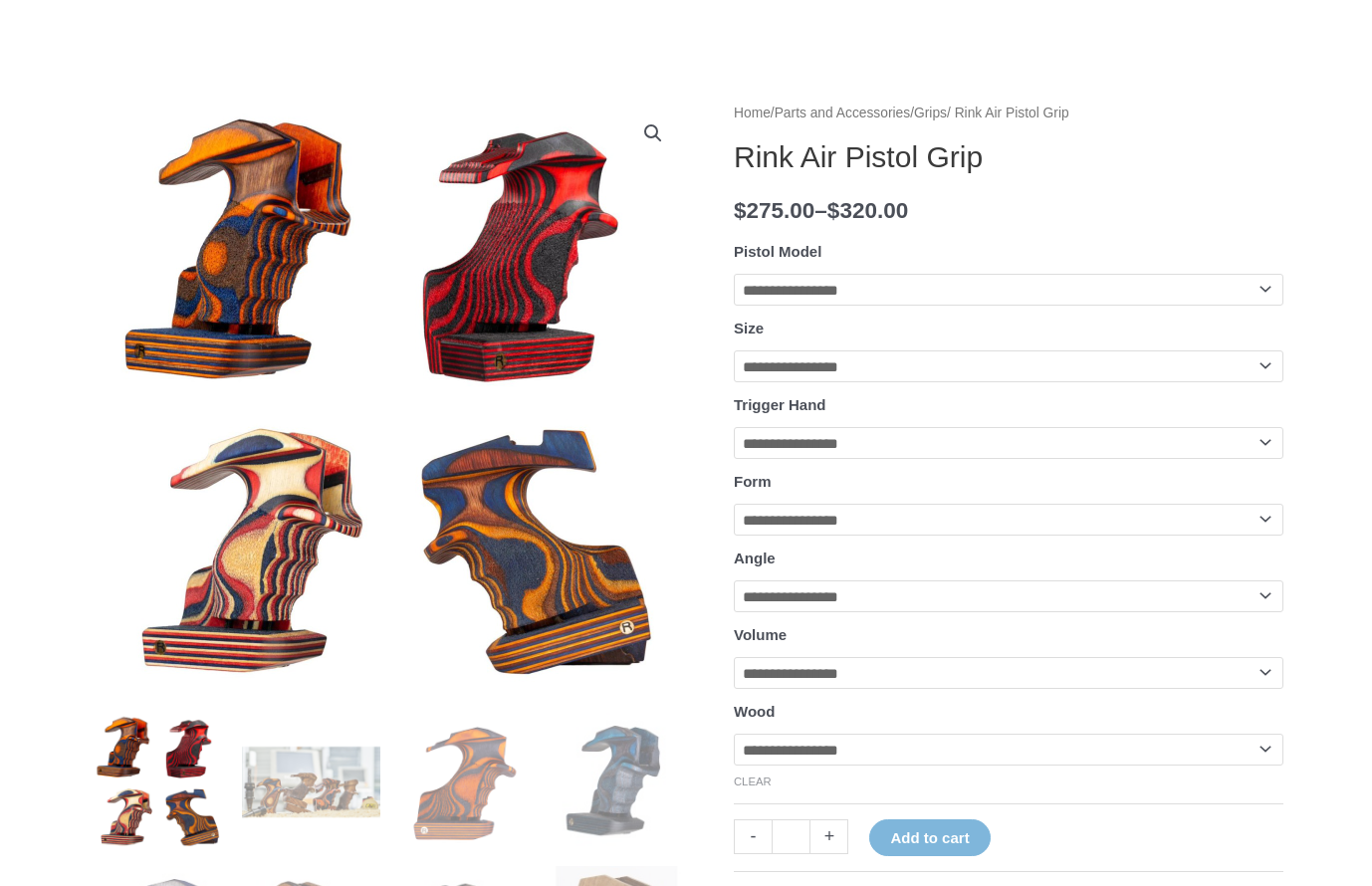 scroll, scrollTop: 172, scrollLeft: 0, axis: vertical 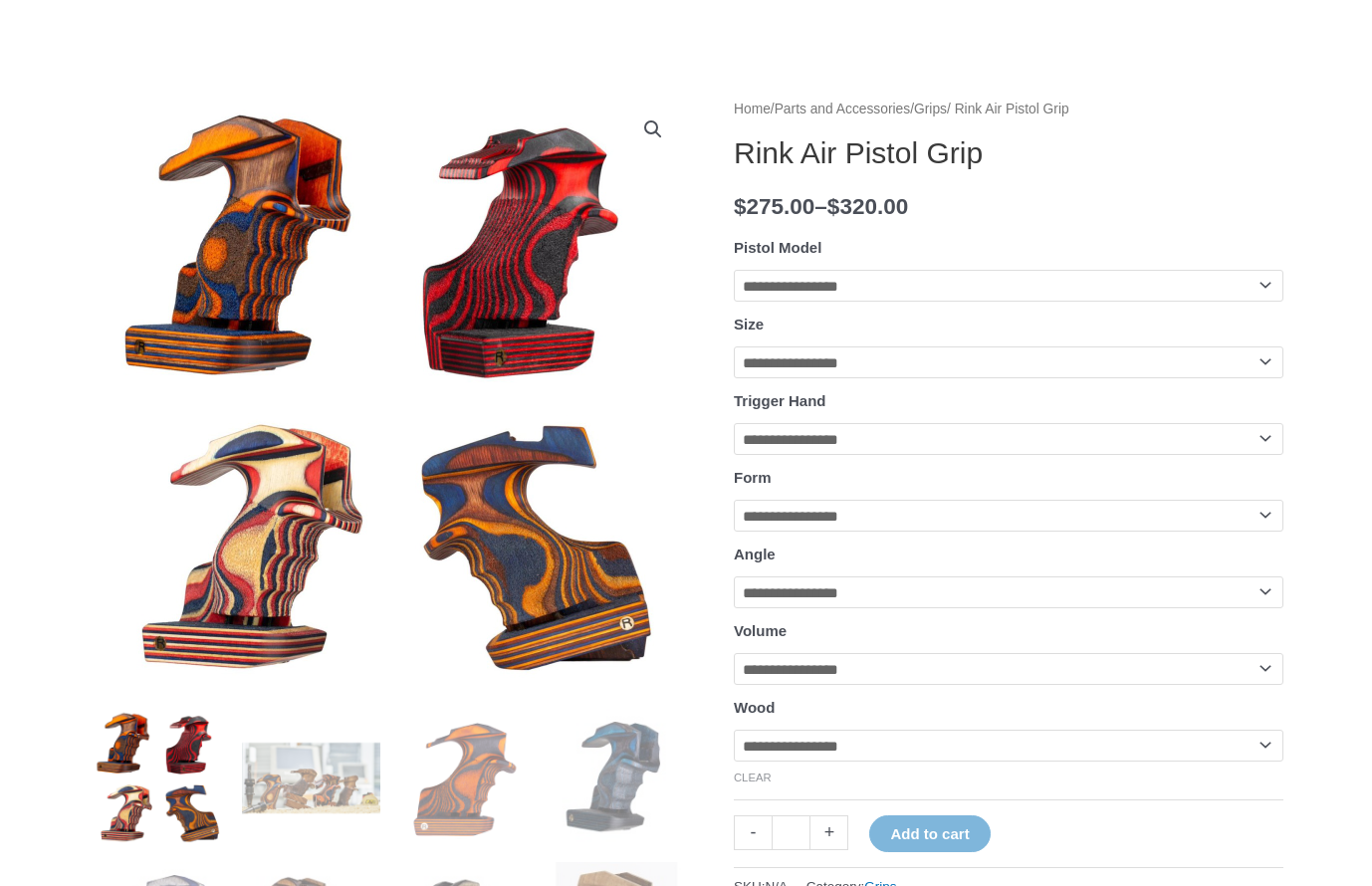 click on "**********" 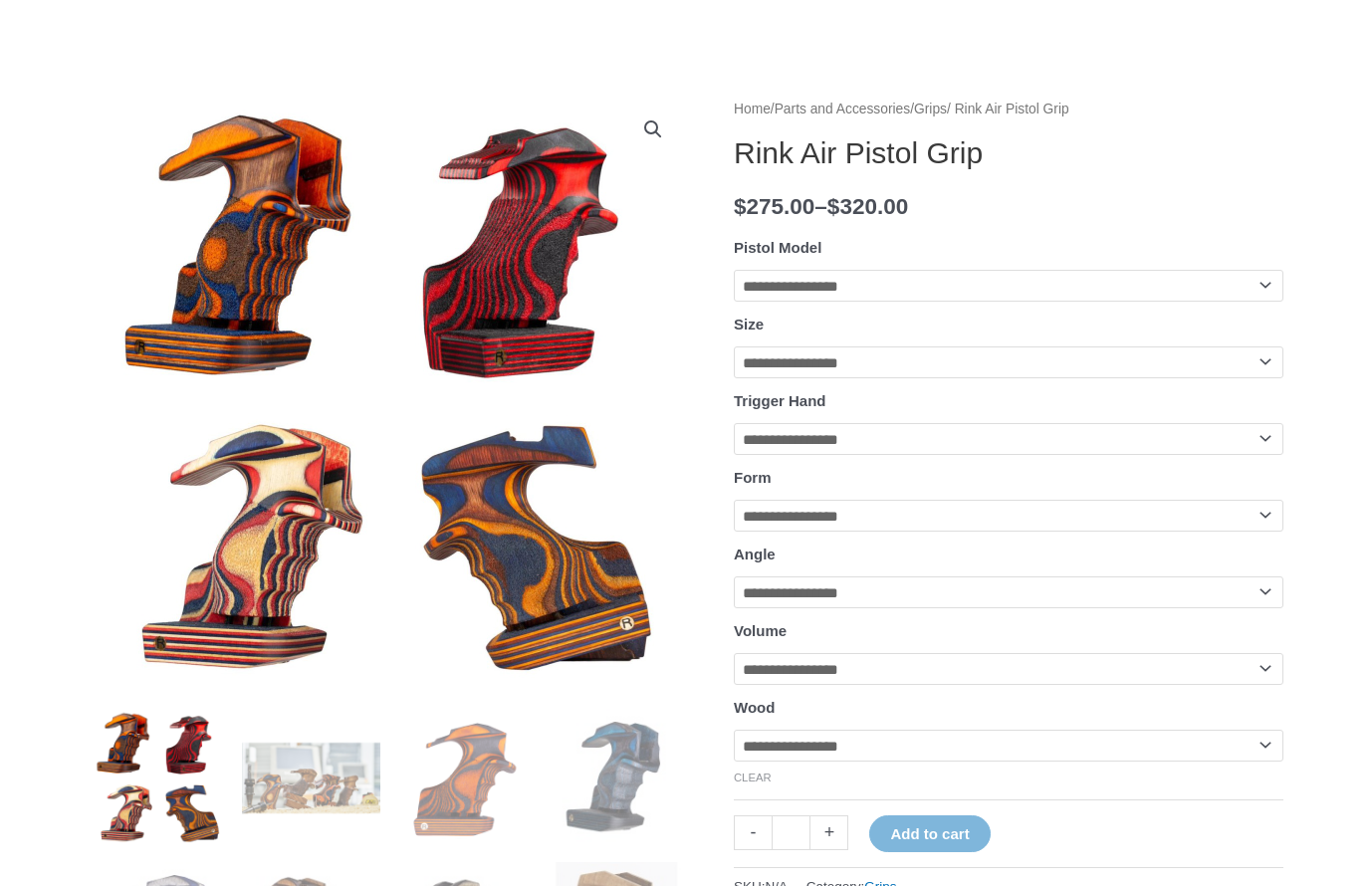 select on "*****" 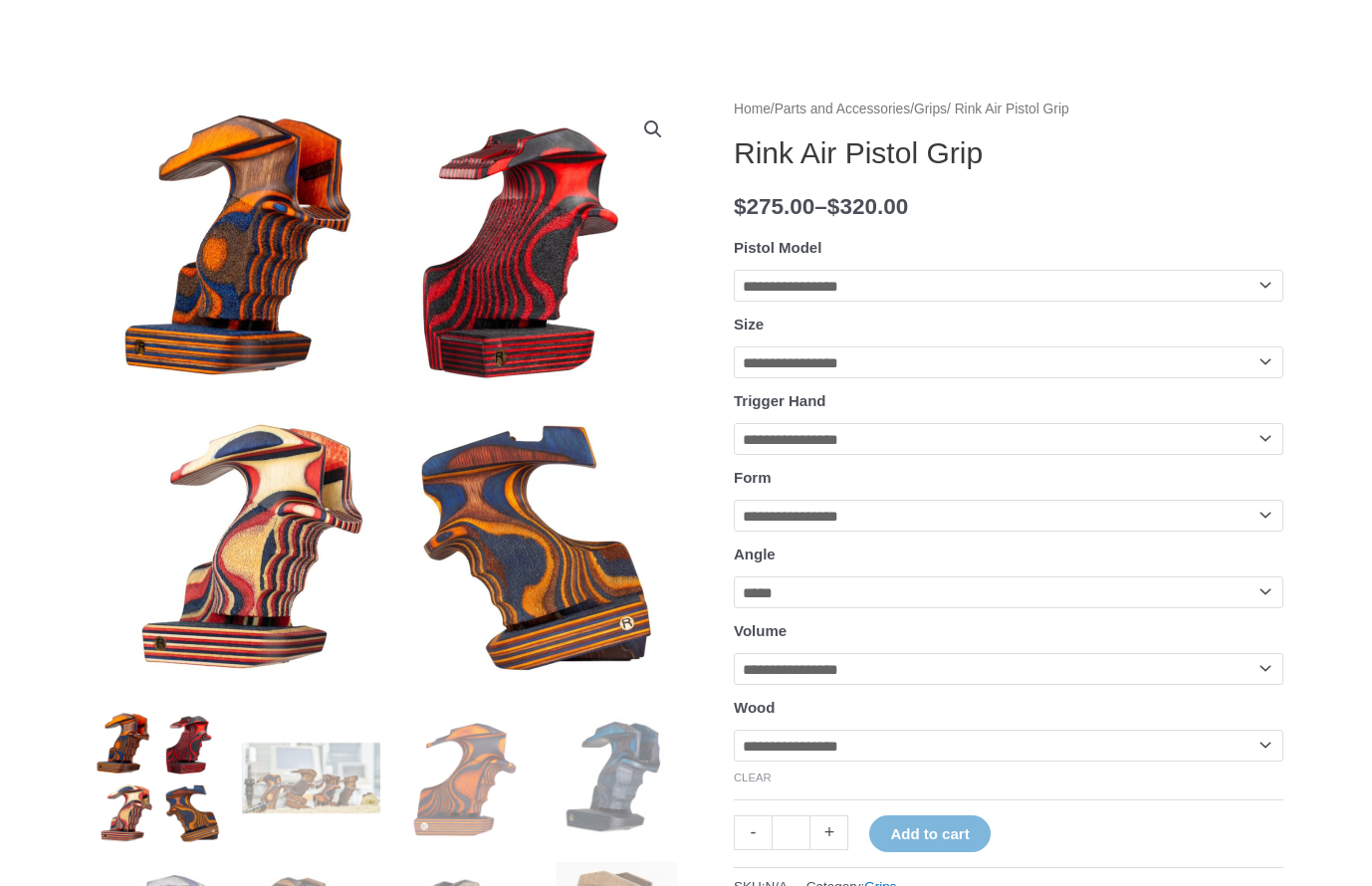 click on "**********" 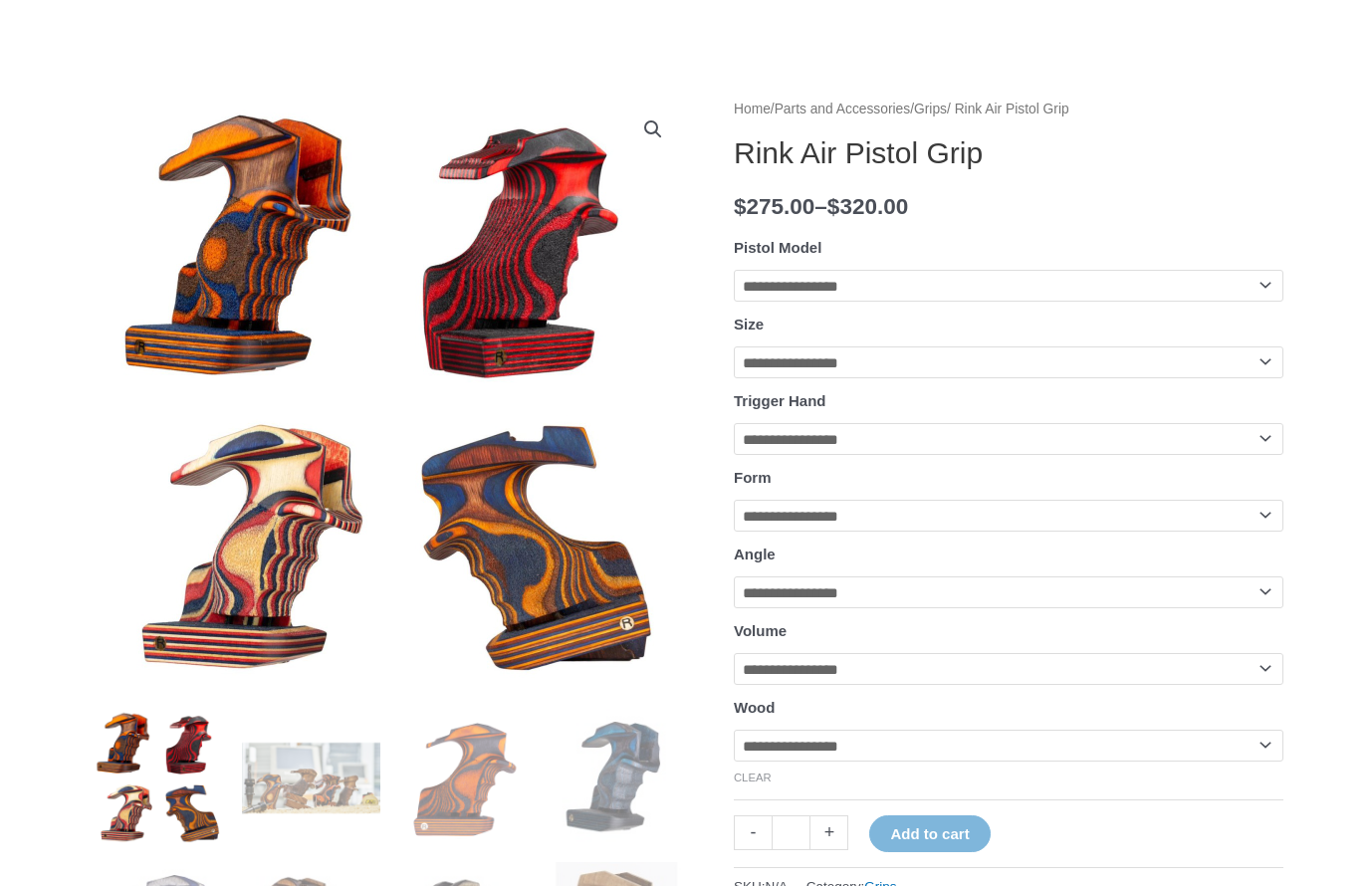 click on "**********" 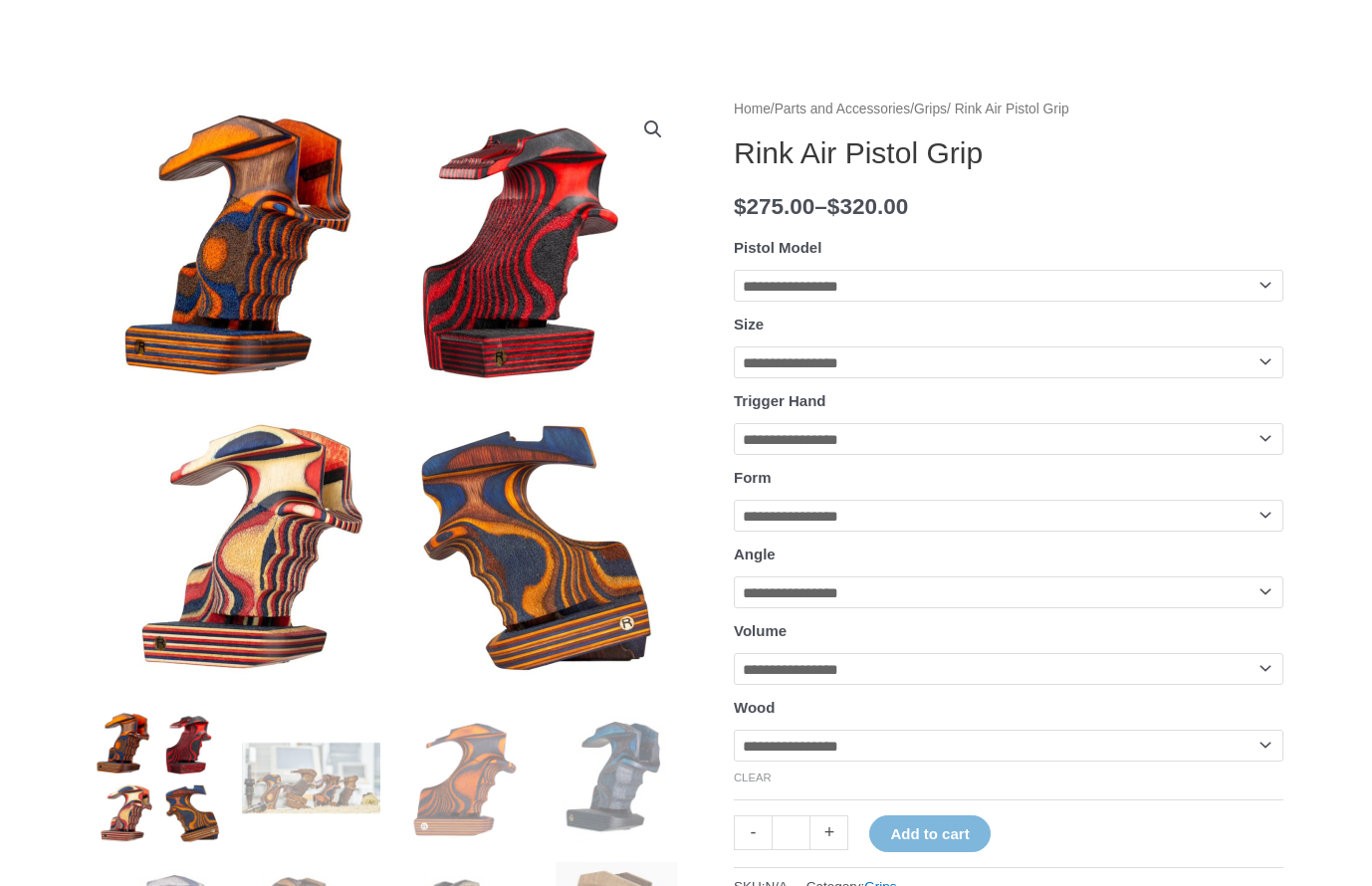select on "******" 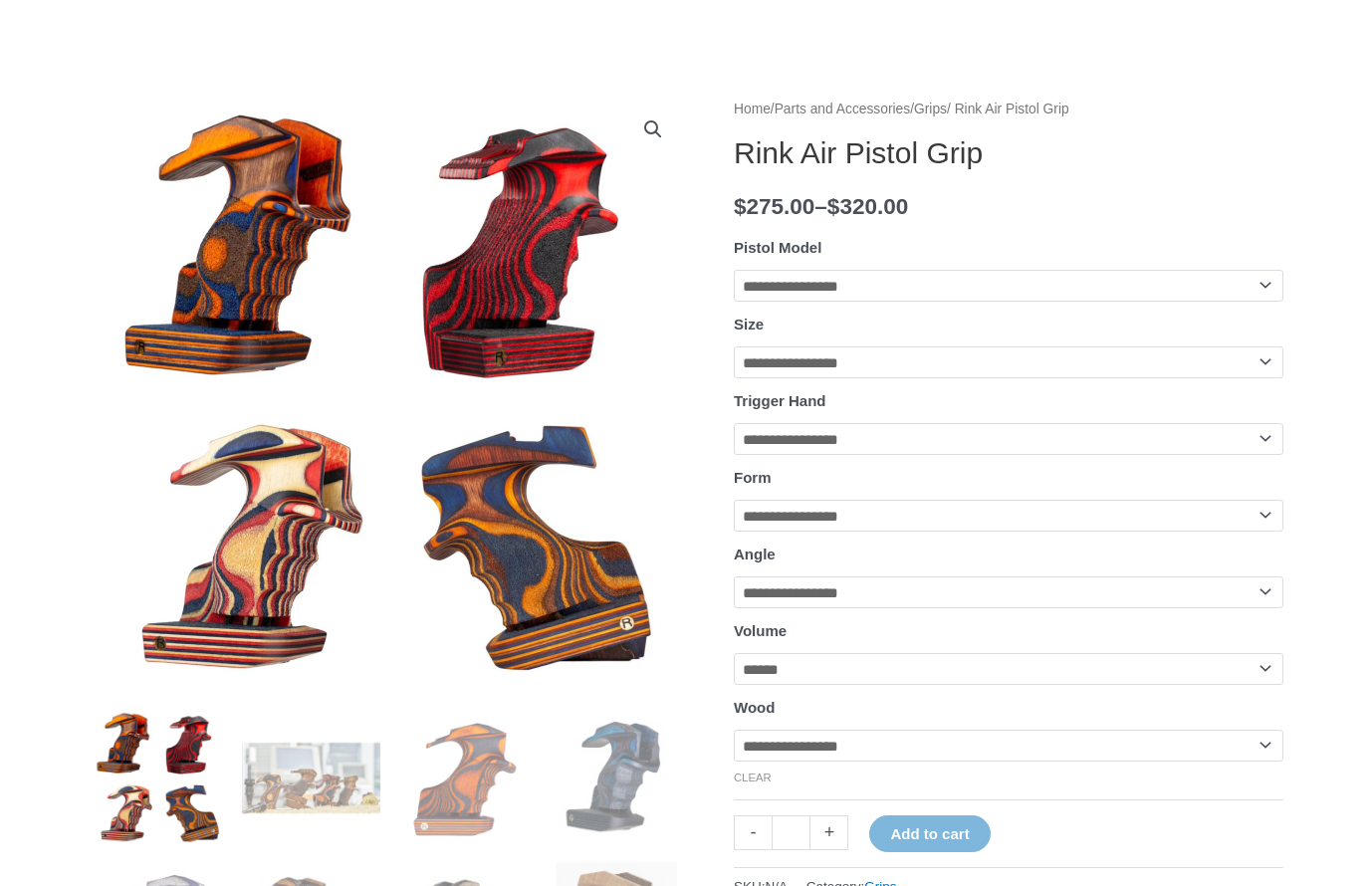 click on "**********" 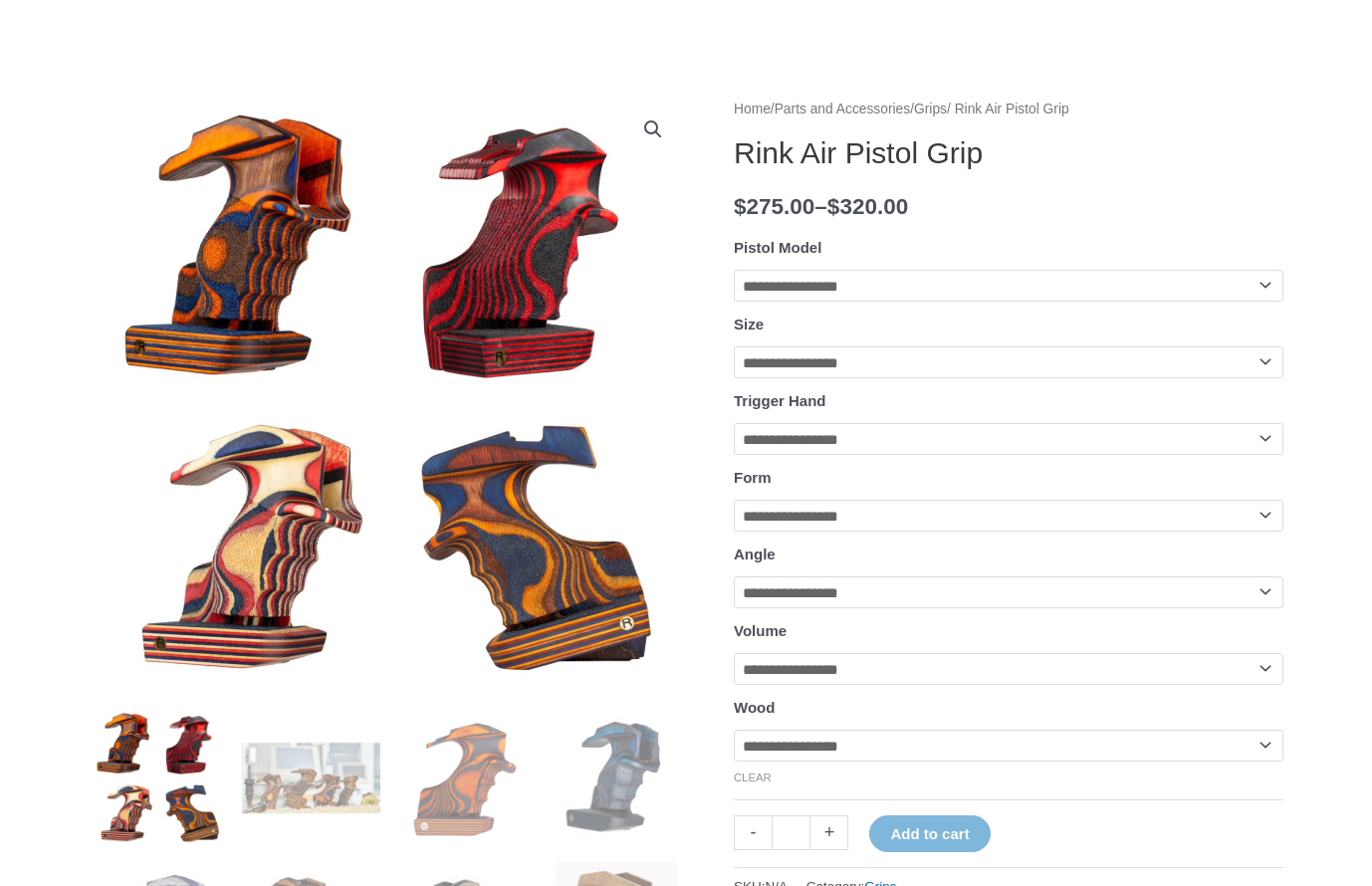 click on "**********" 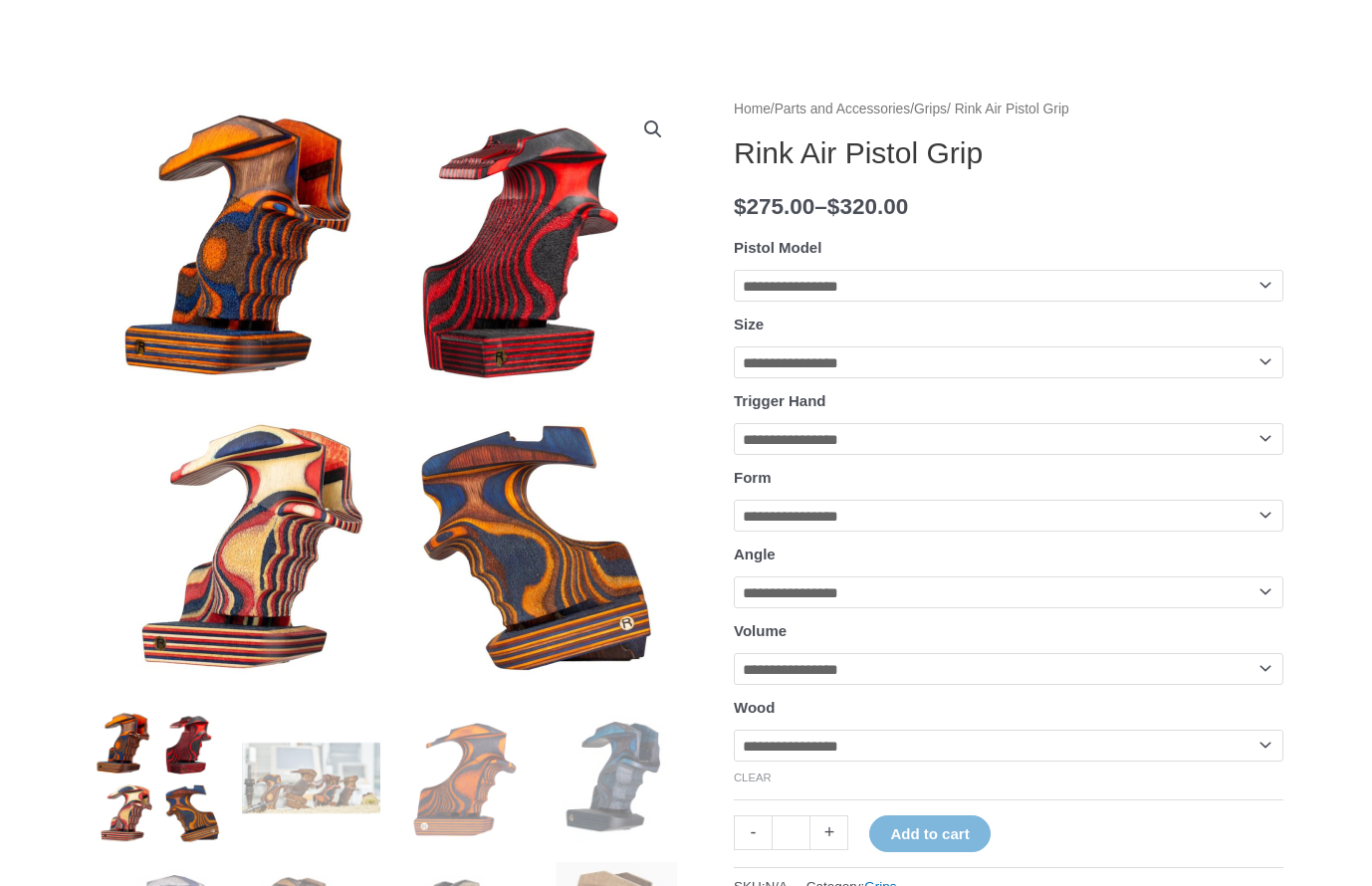 select on "******" 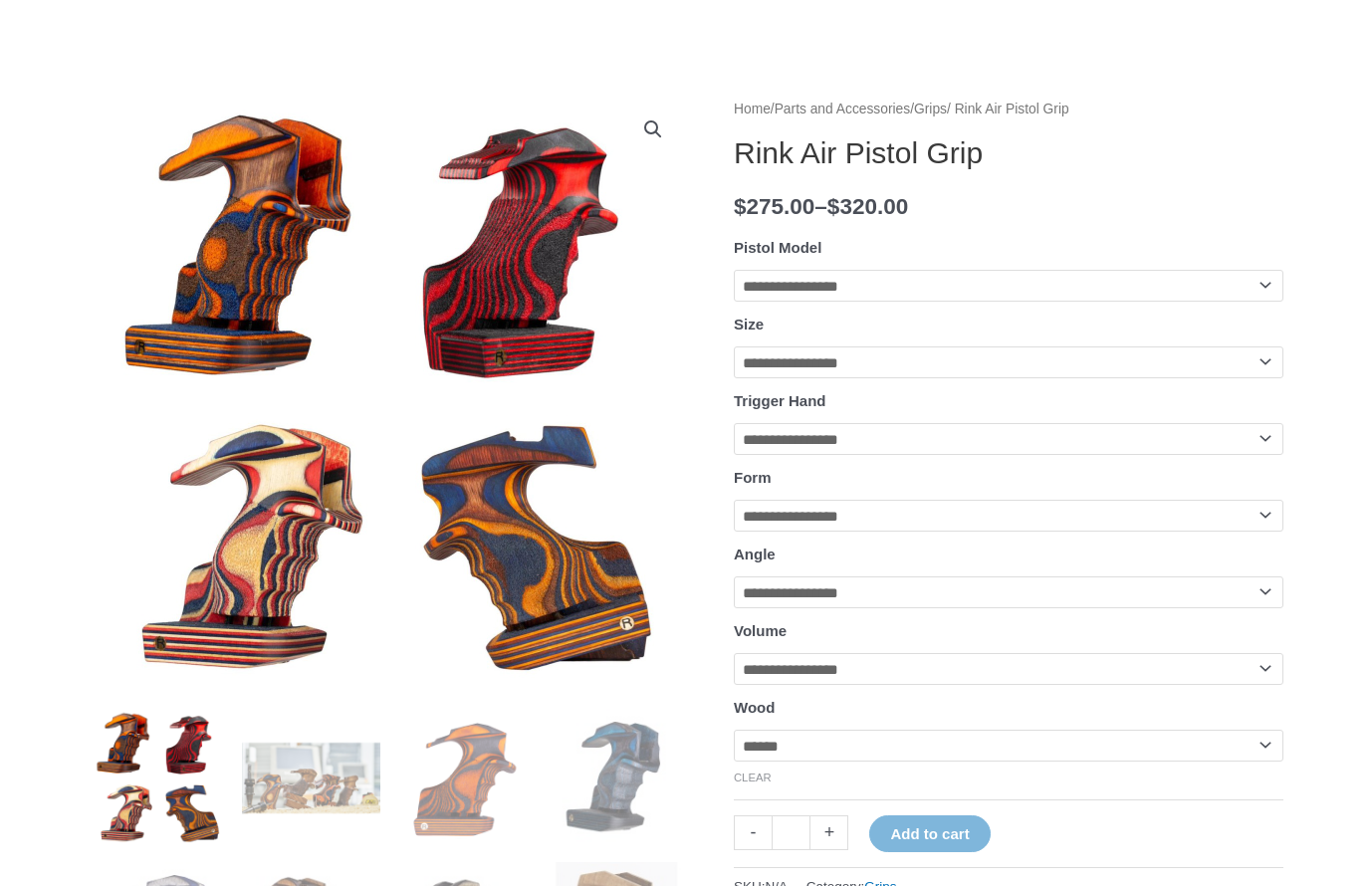 click on "**********" 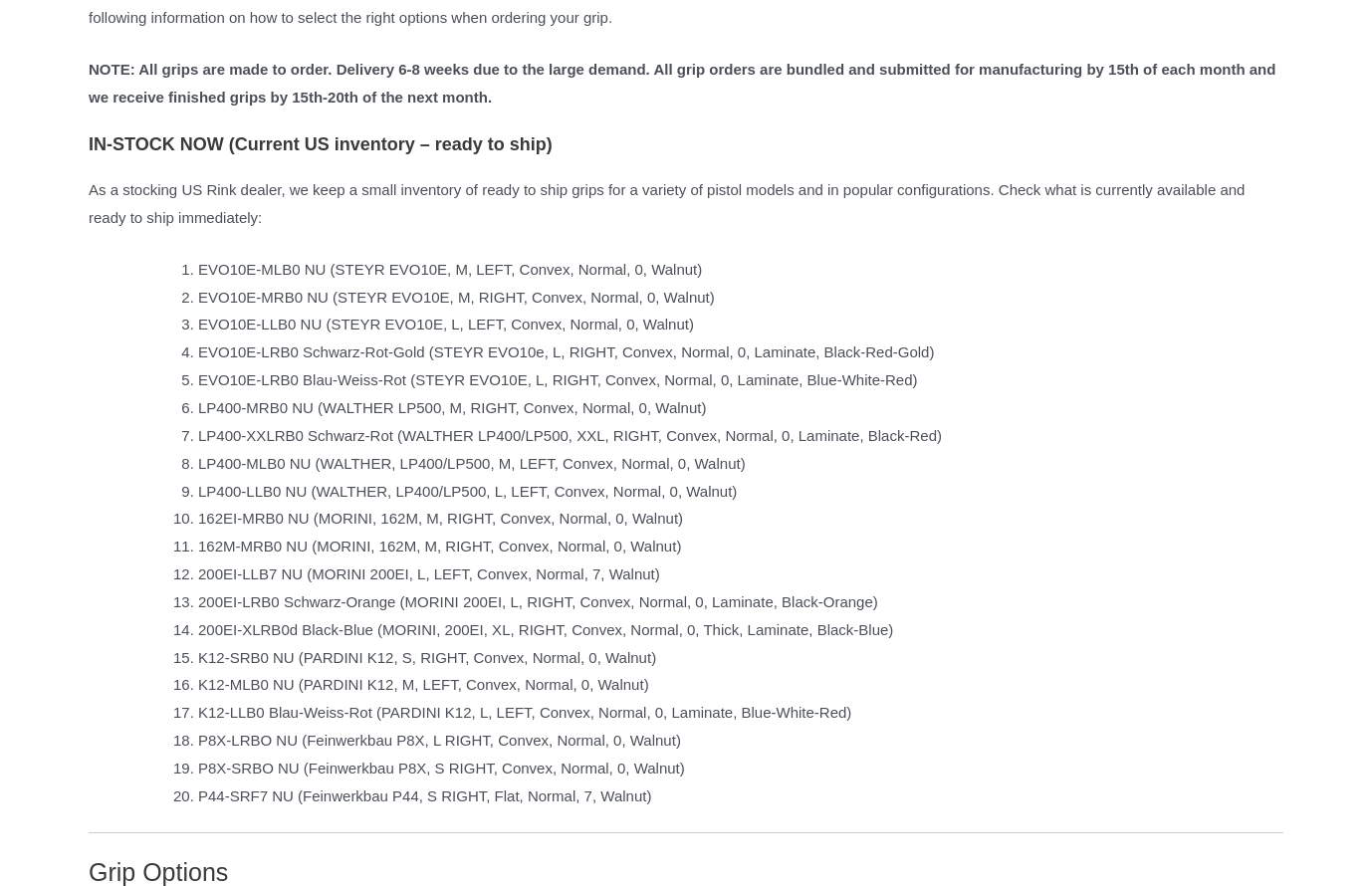 scroll, scrollTop: 1630, scrollLeft: 0, axis: vertical 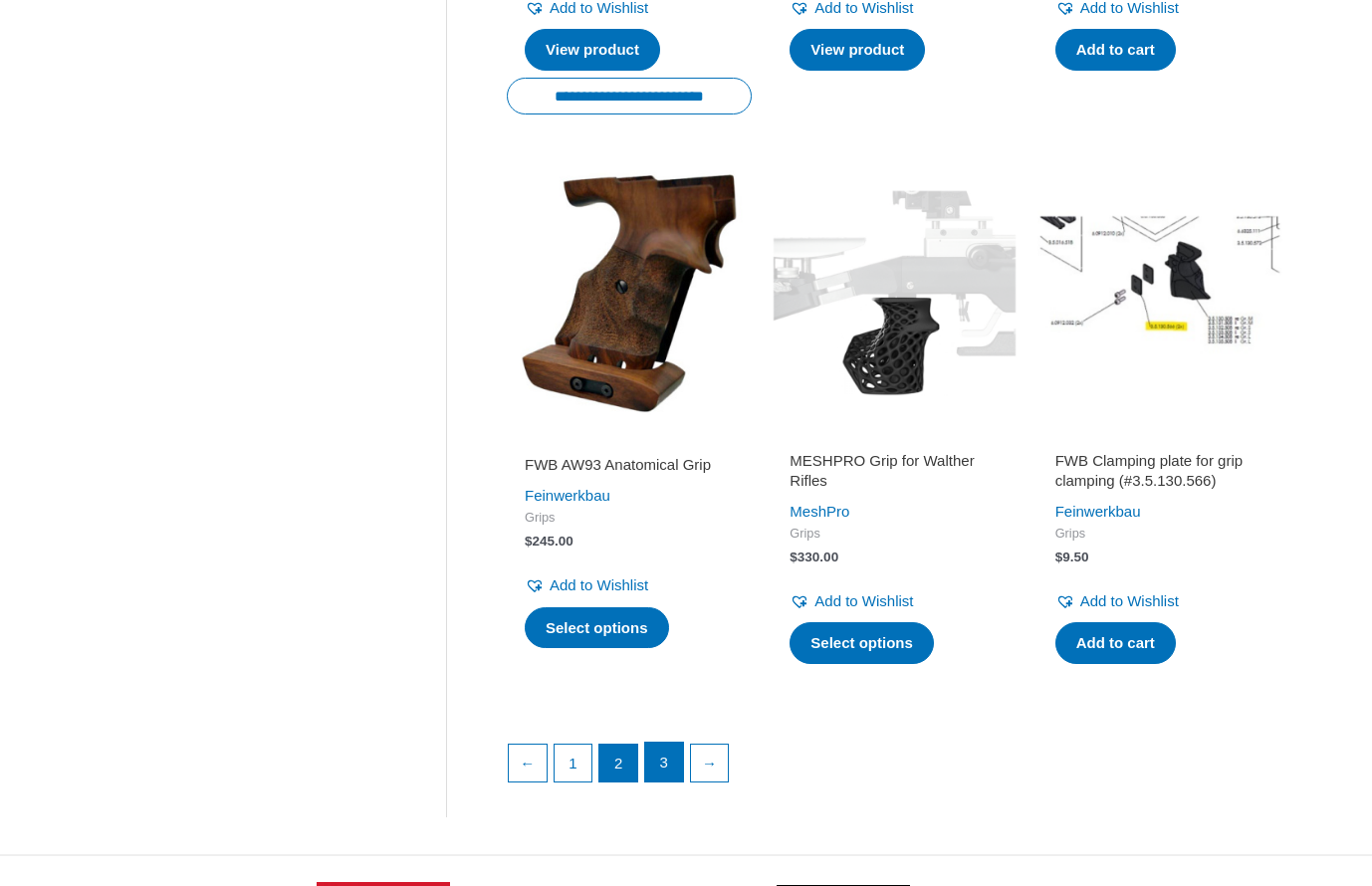 click on "3" at bounding box center [664, 763] 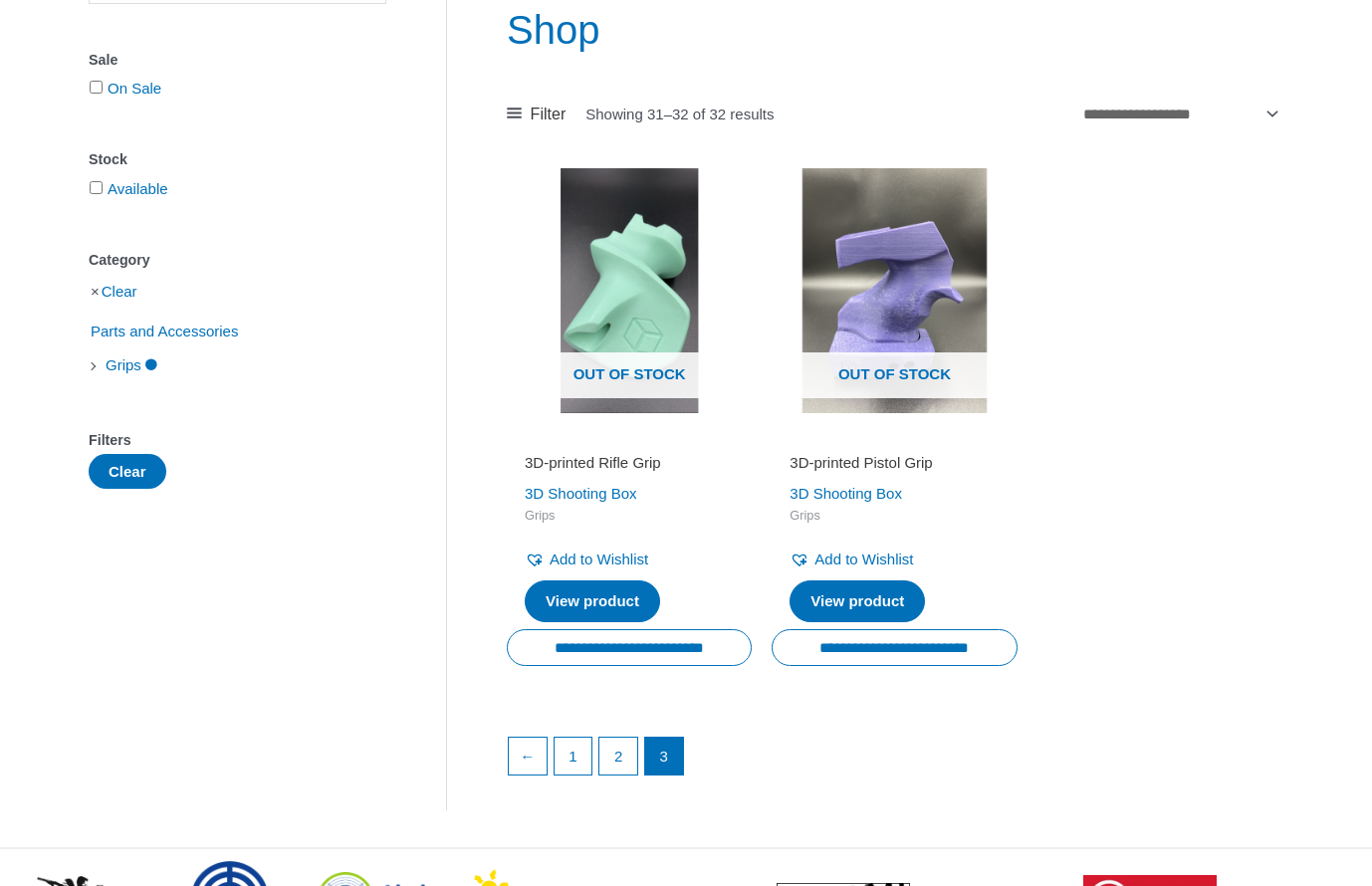 scroll, scrollTop: 0, scrollLeft: 0, axis: both 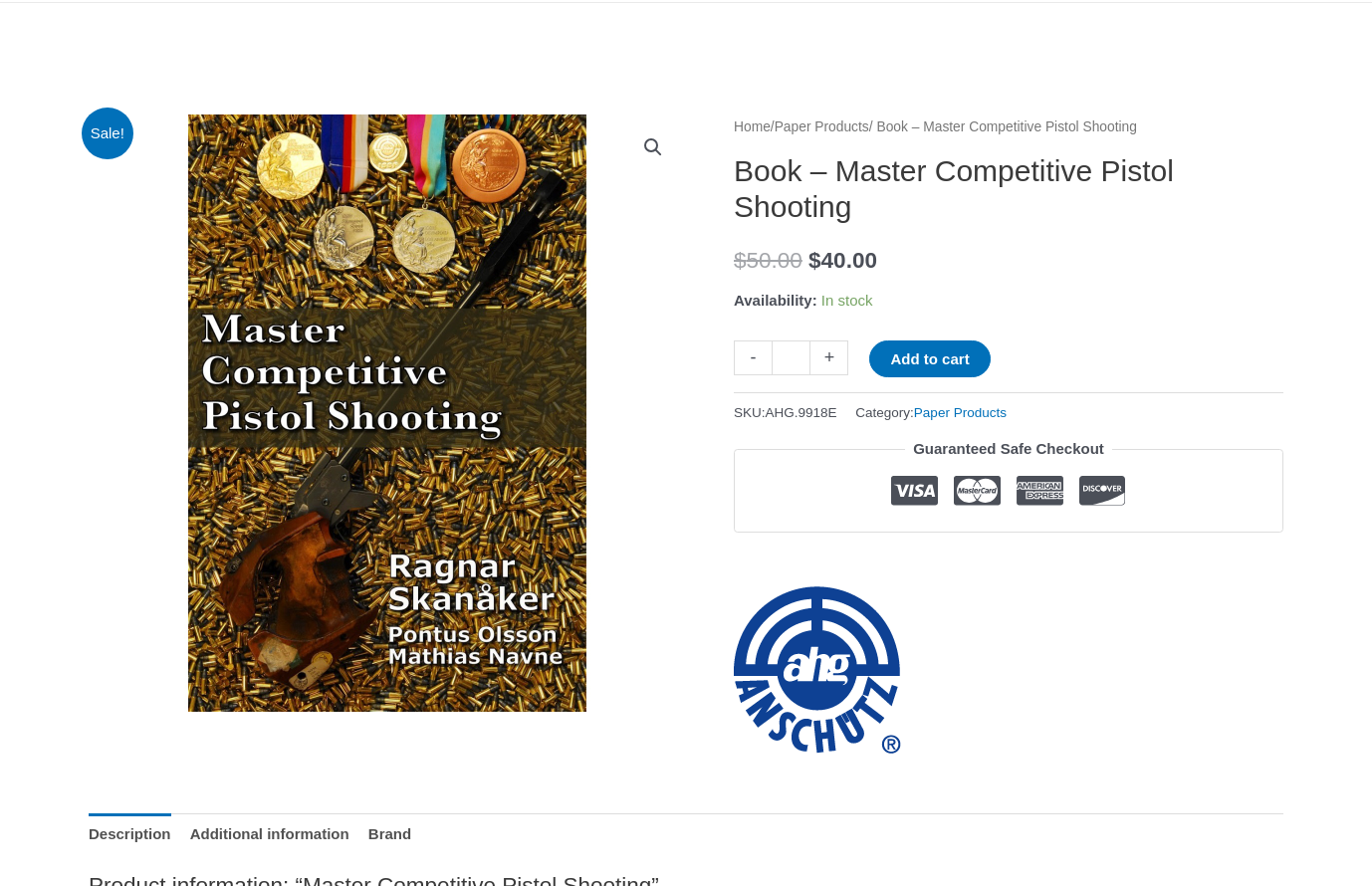 click on "Paper Products" at bounding box center [821, 126] 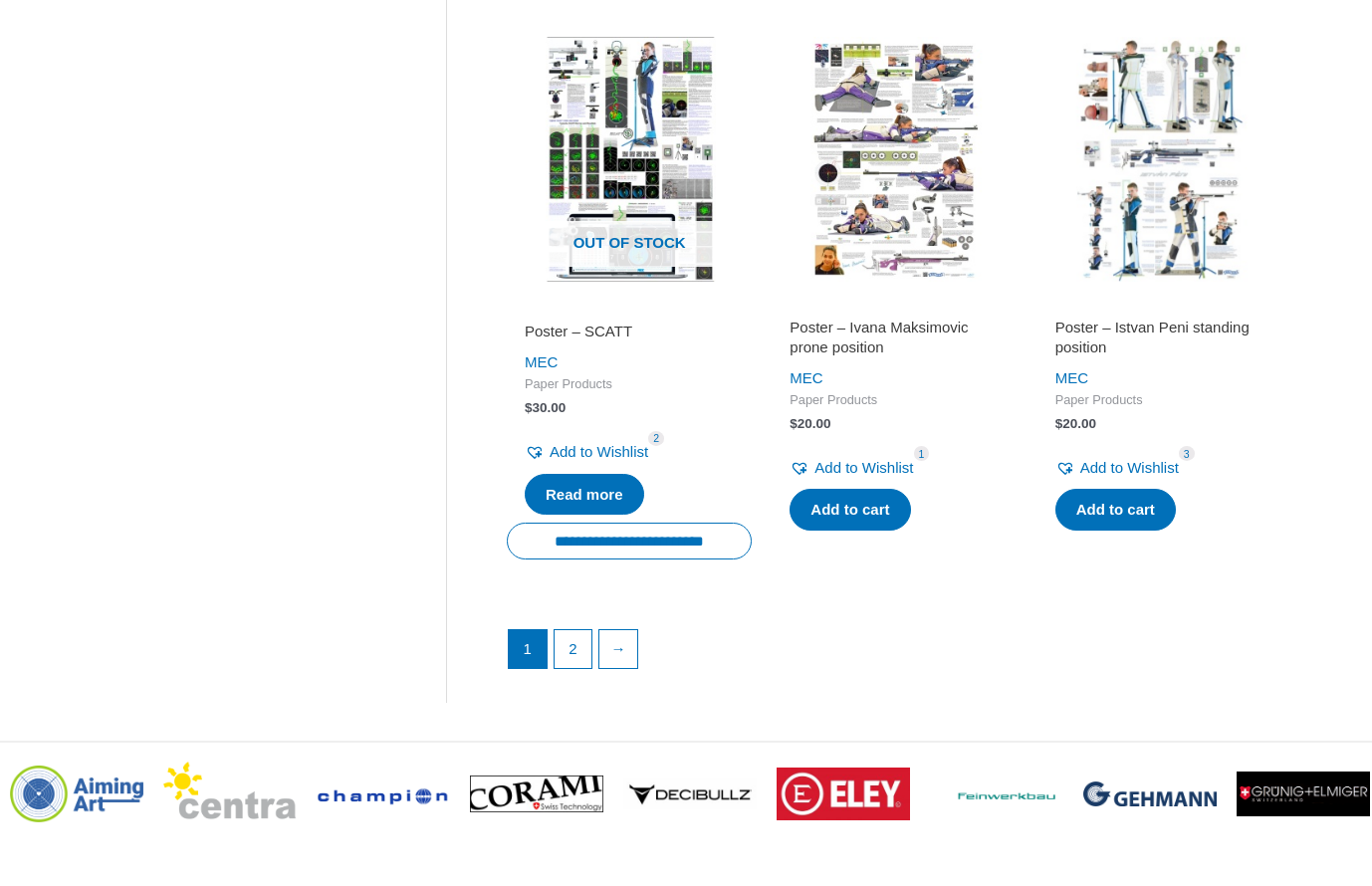 scroll, scrollTop: 2741, scrollLeft: 0, axis: vertical 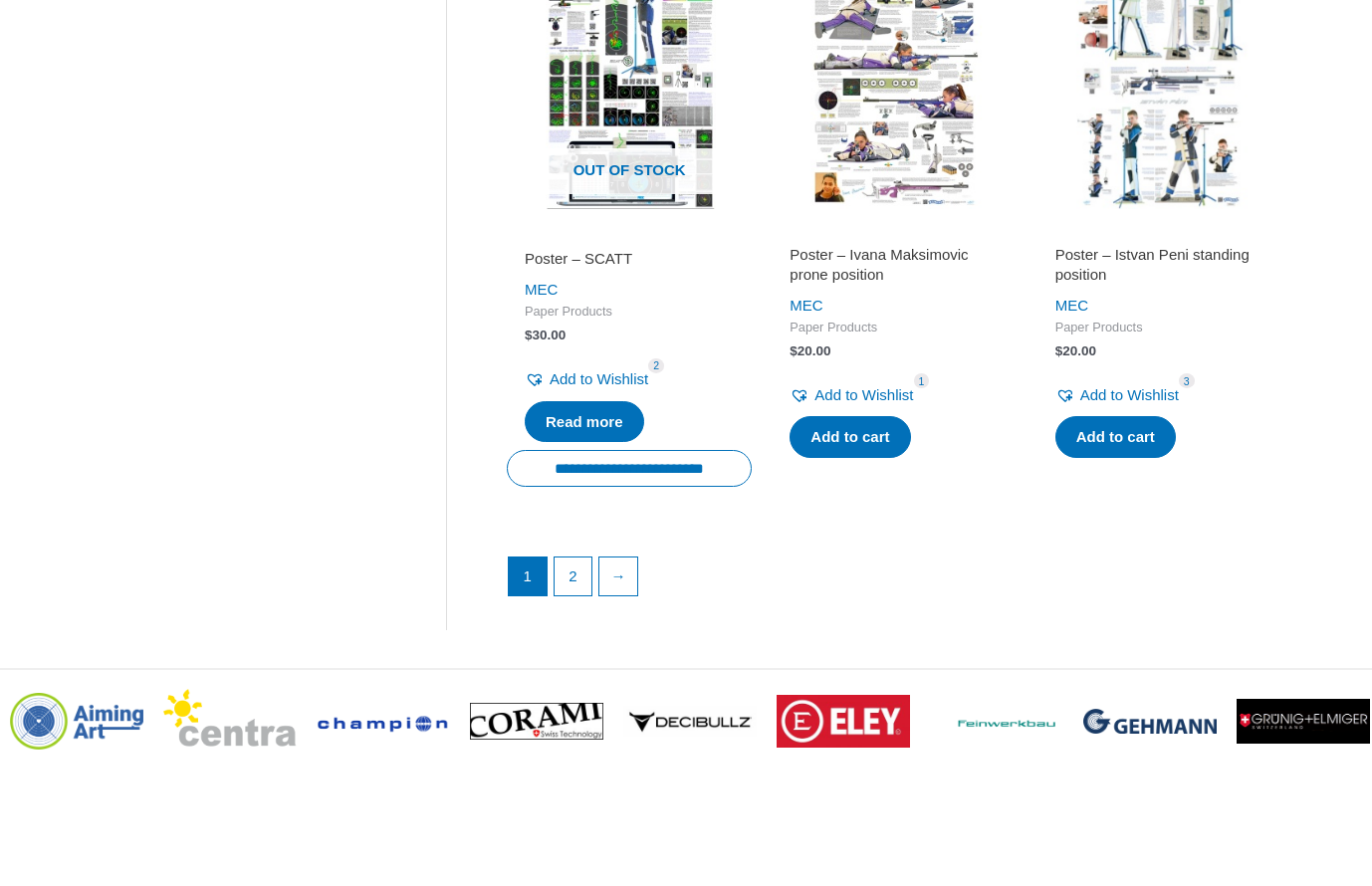 click on "1
2
→" at bounding box center [894, 581] 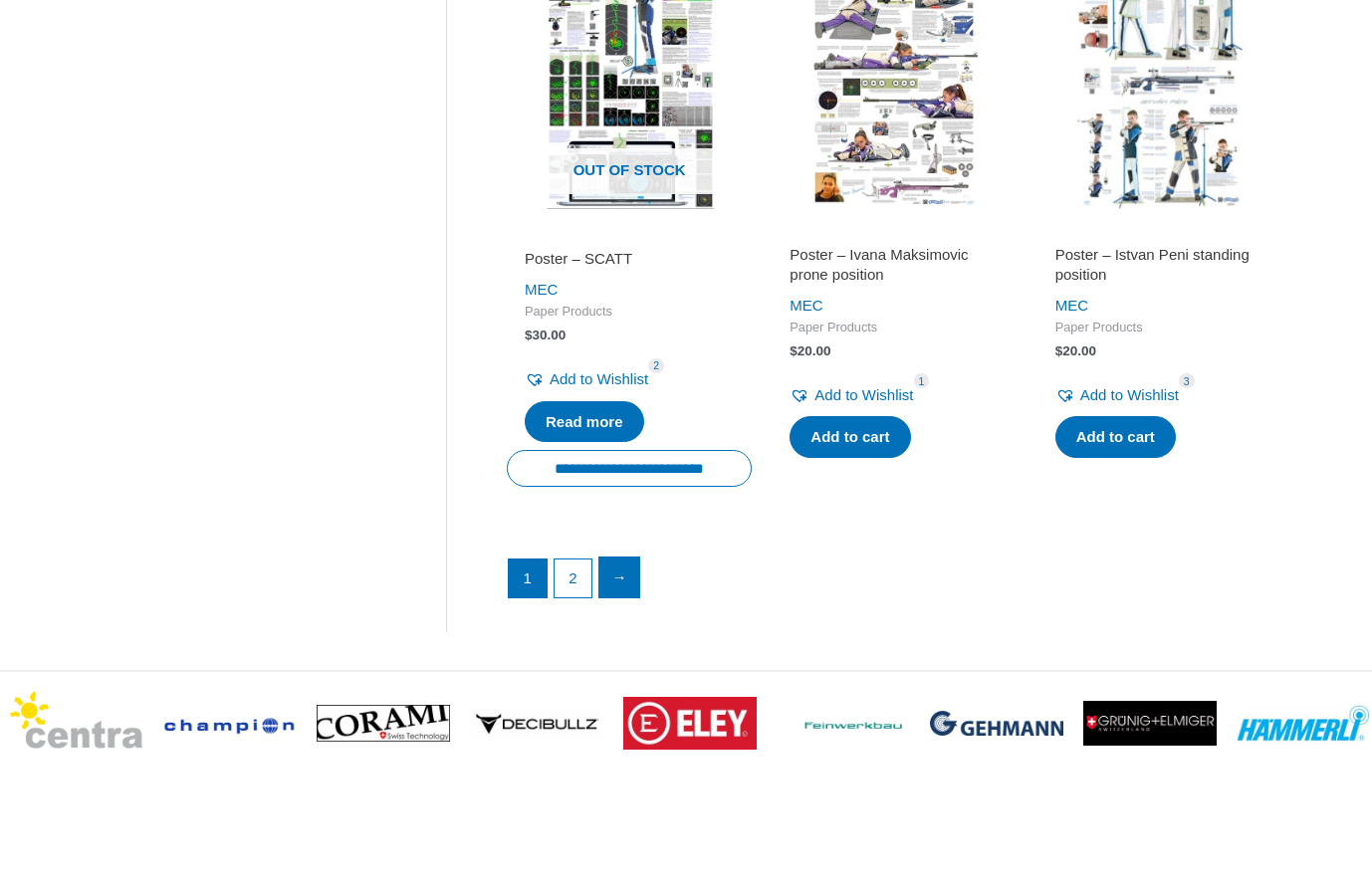 click on "→" at bounding box center (619, 577) 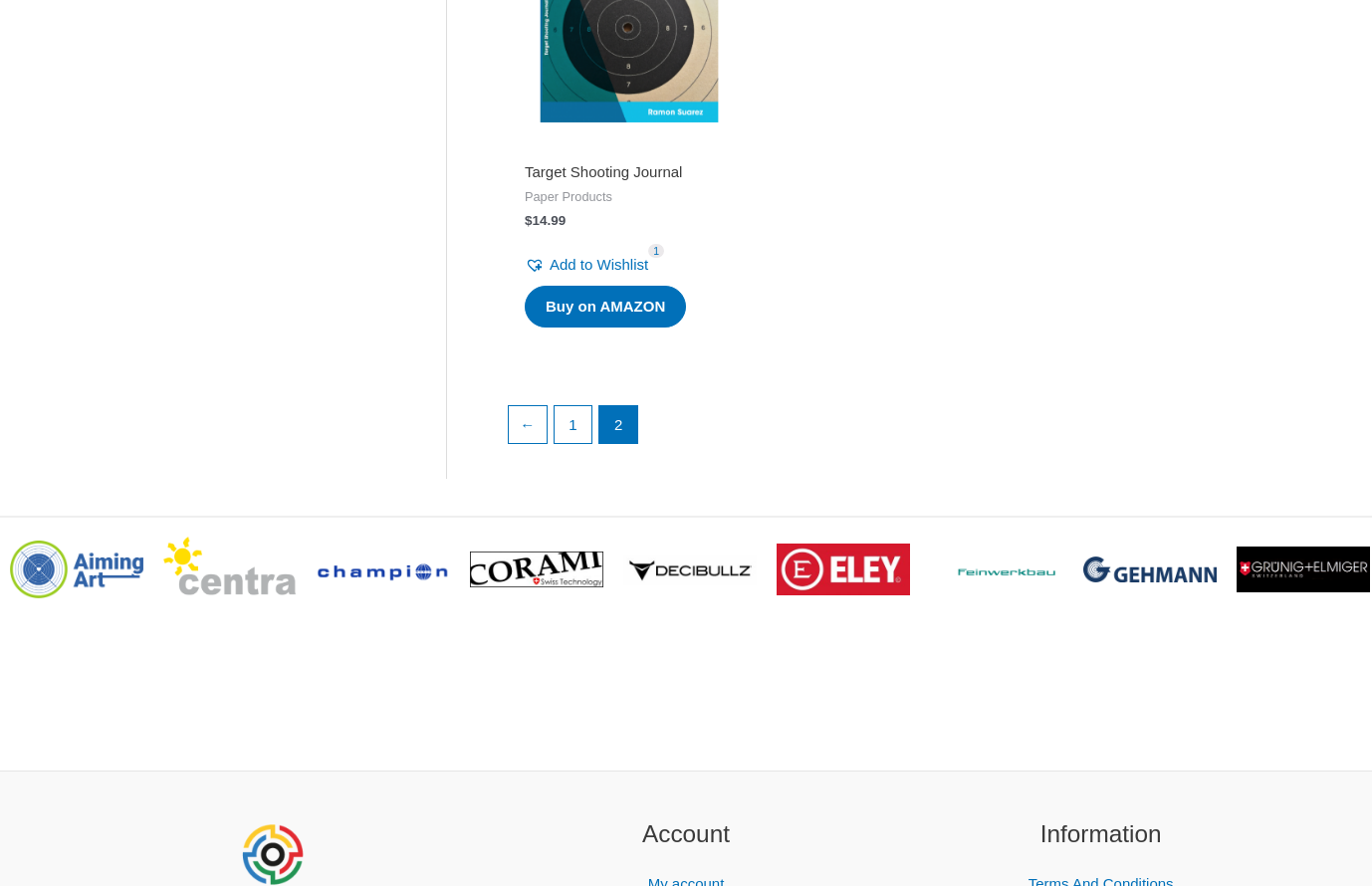 scroll, scrollTop: 1747, scrollLeft: 0, axis: vertical 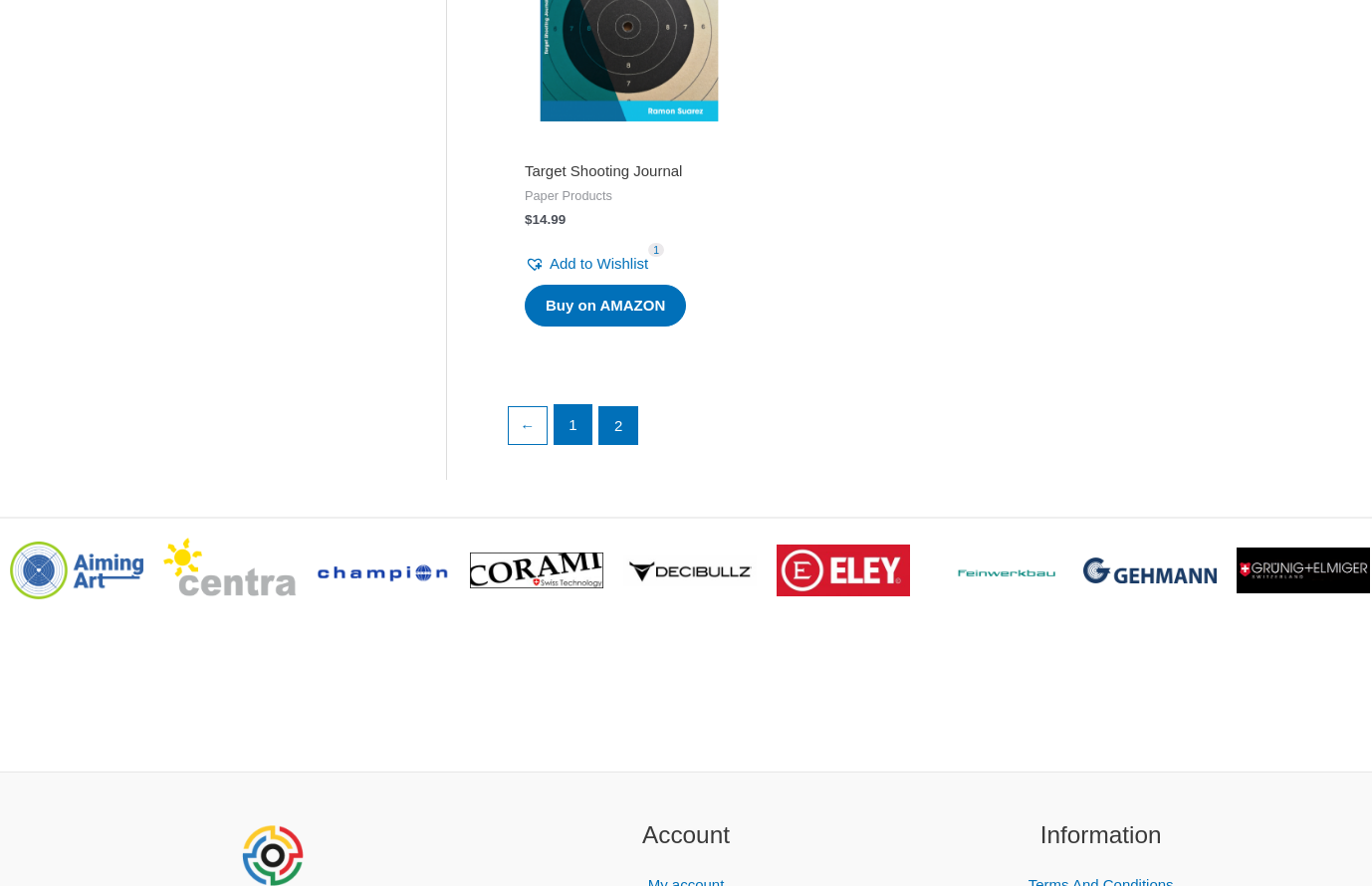 click on "1" at bounding box center (573, 425) 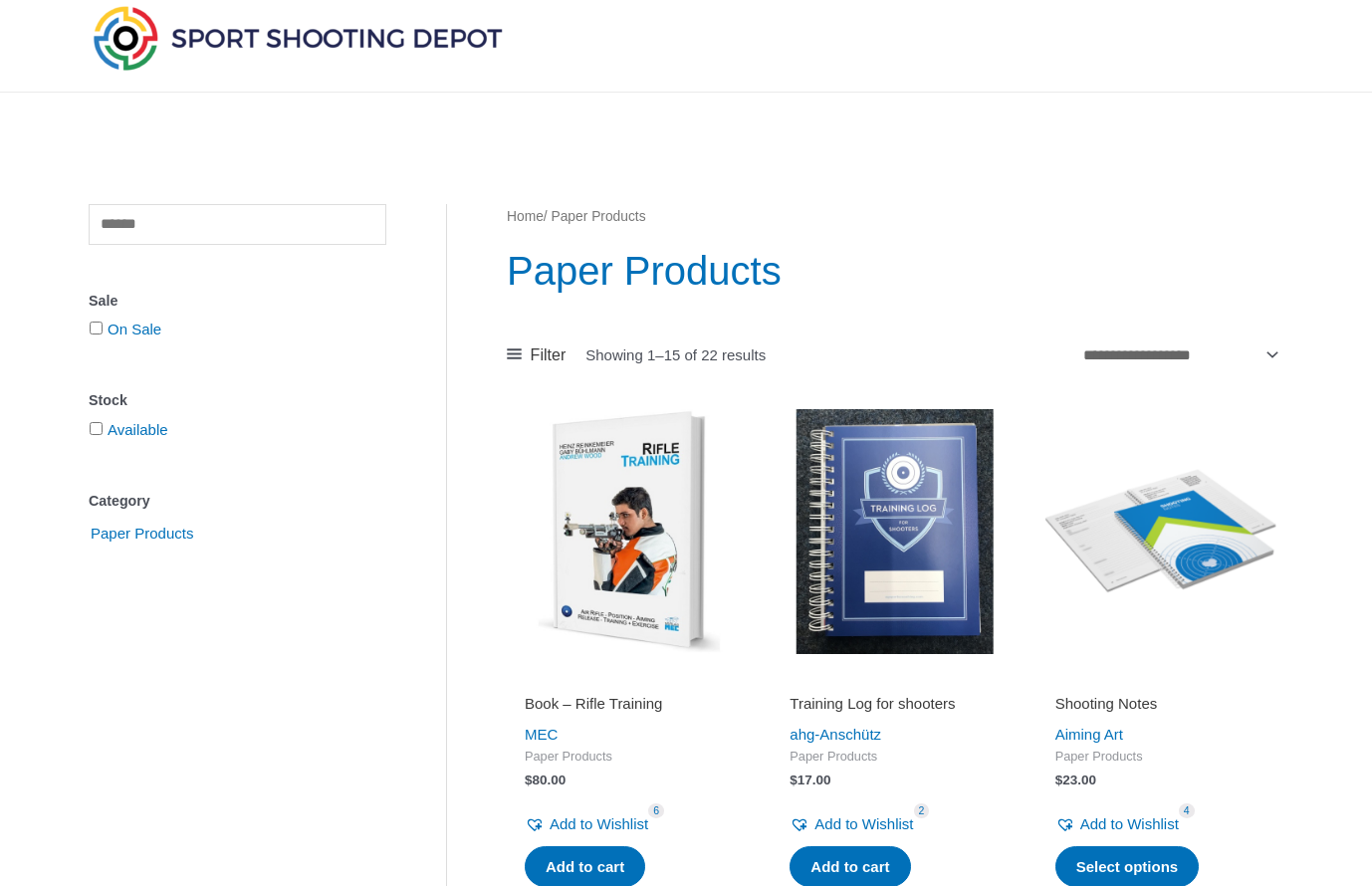 scroll, scrollTop: 0, scrollLeft: 0, axis: both 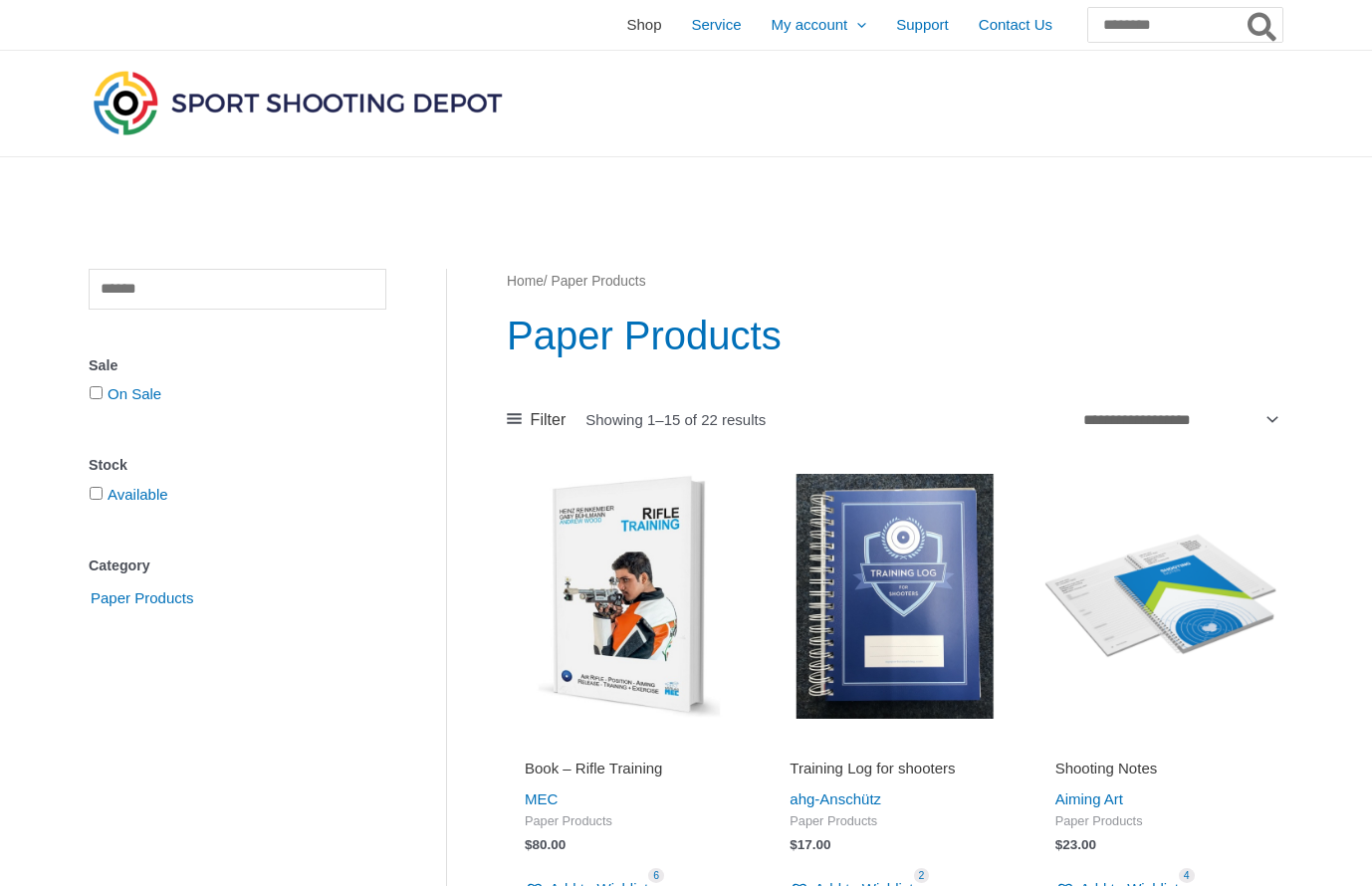 click on "Shop" at bounding box center (643, 25) 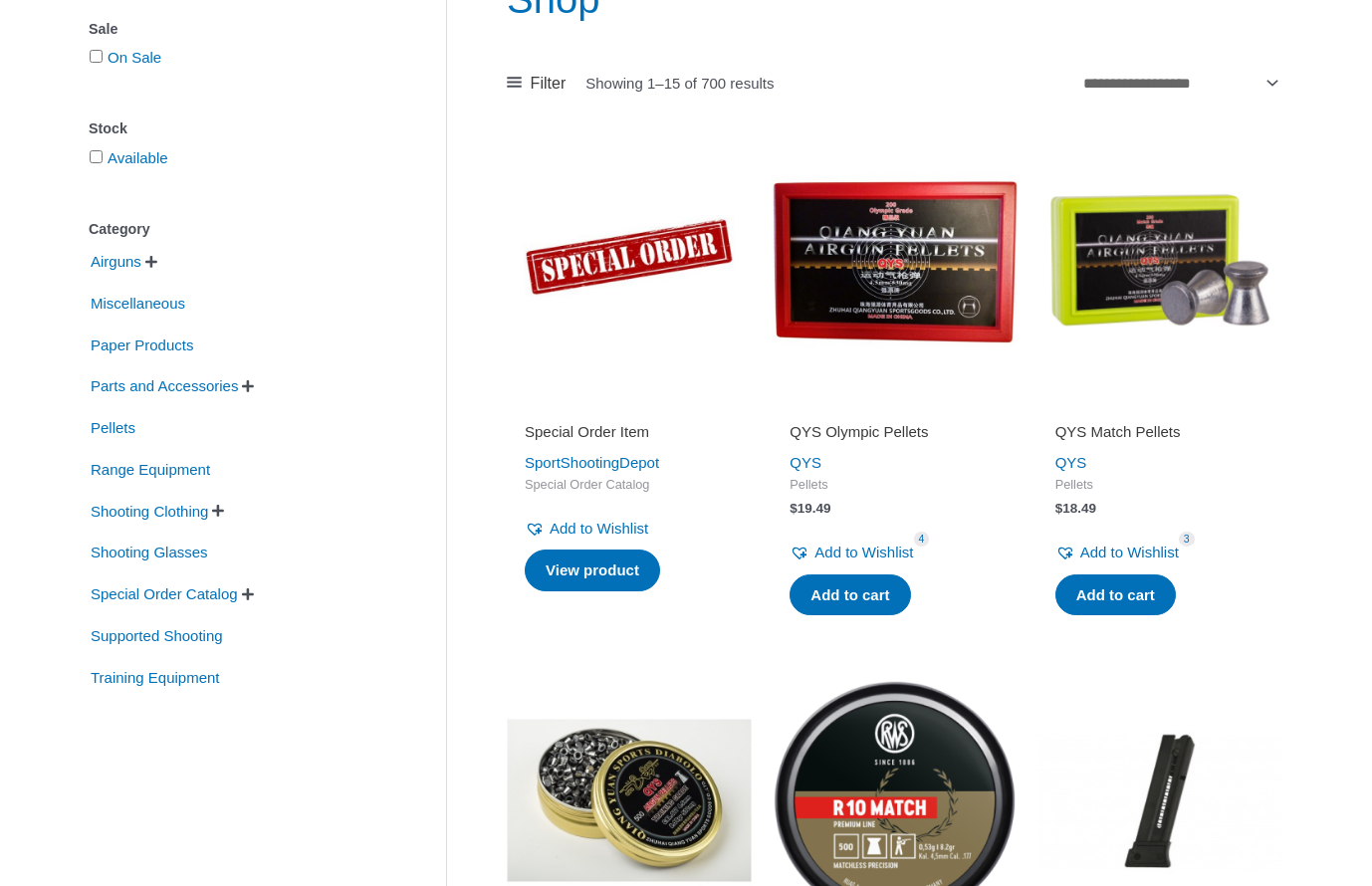 scroll, scrollTop: 284, scrollLeft: 0, axis: vertical 